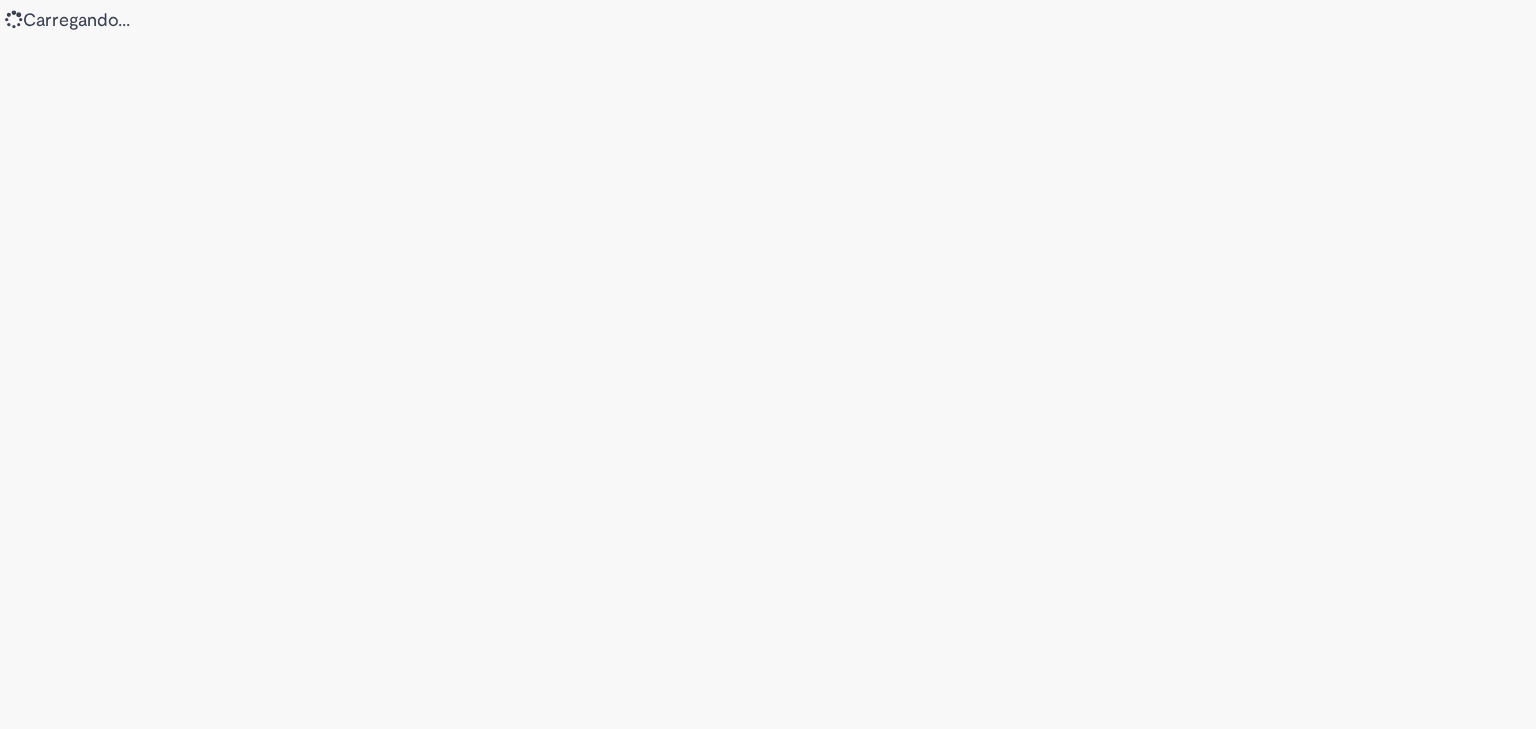 scroll, scrollTop: 0, scrollLeft: 0, axis: both 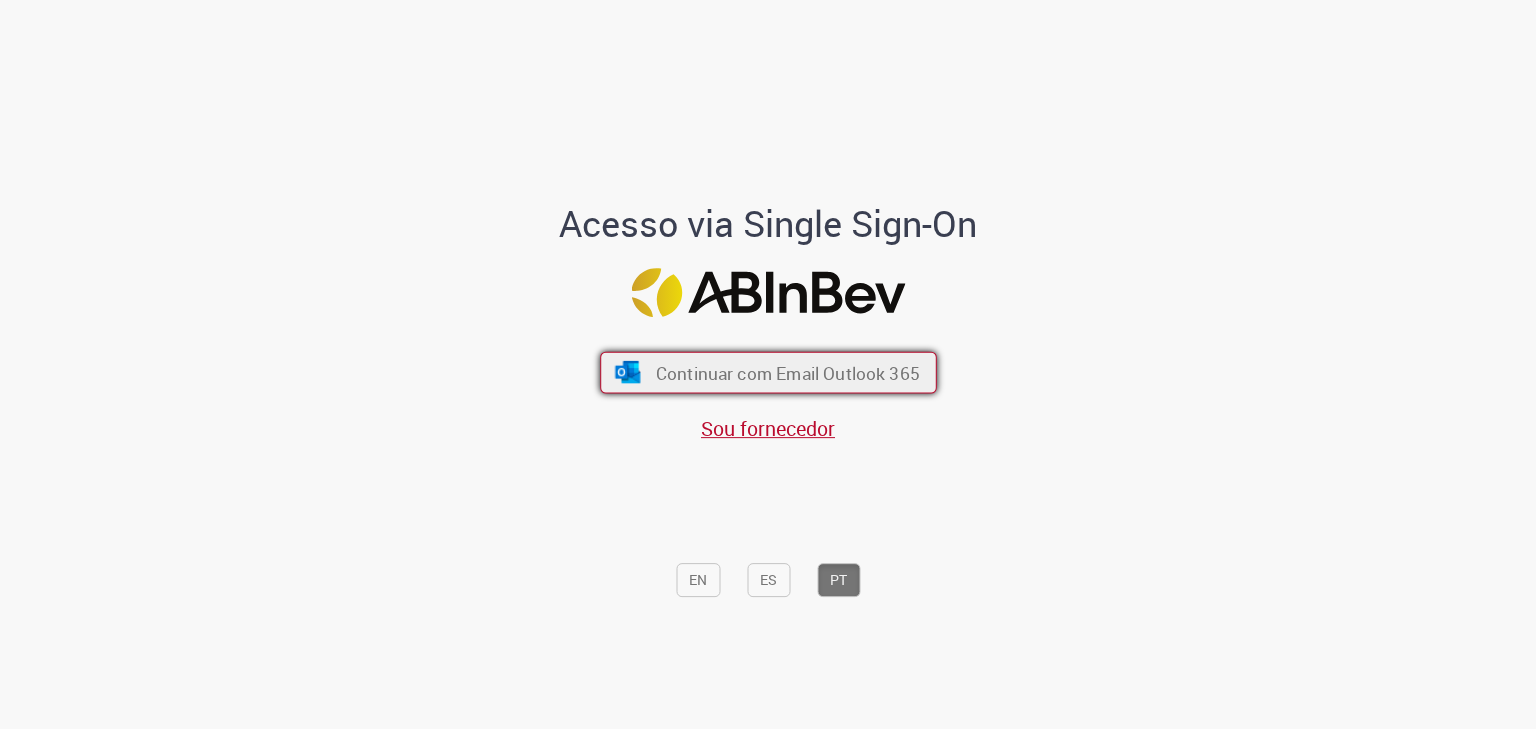 click on "Continuar com Email Outlook 365" at bounding box center [787, 373] 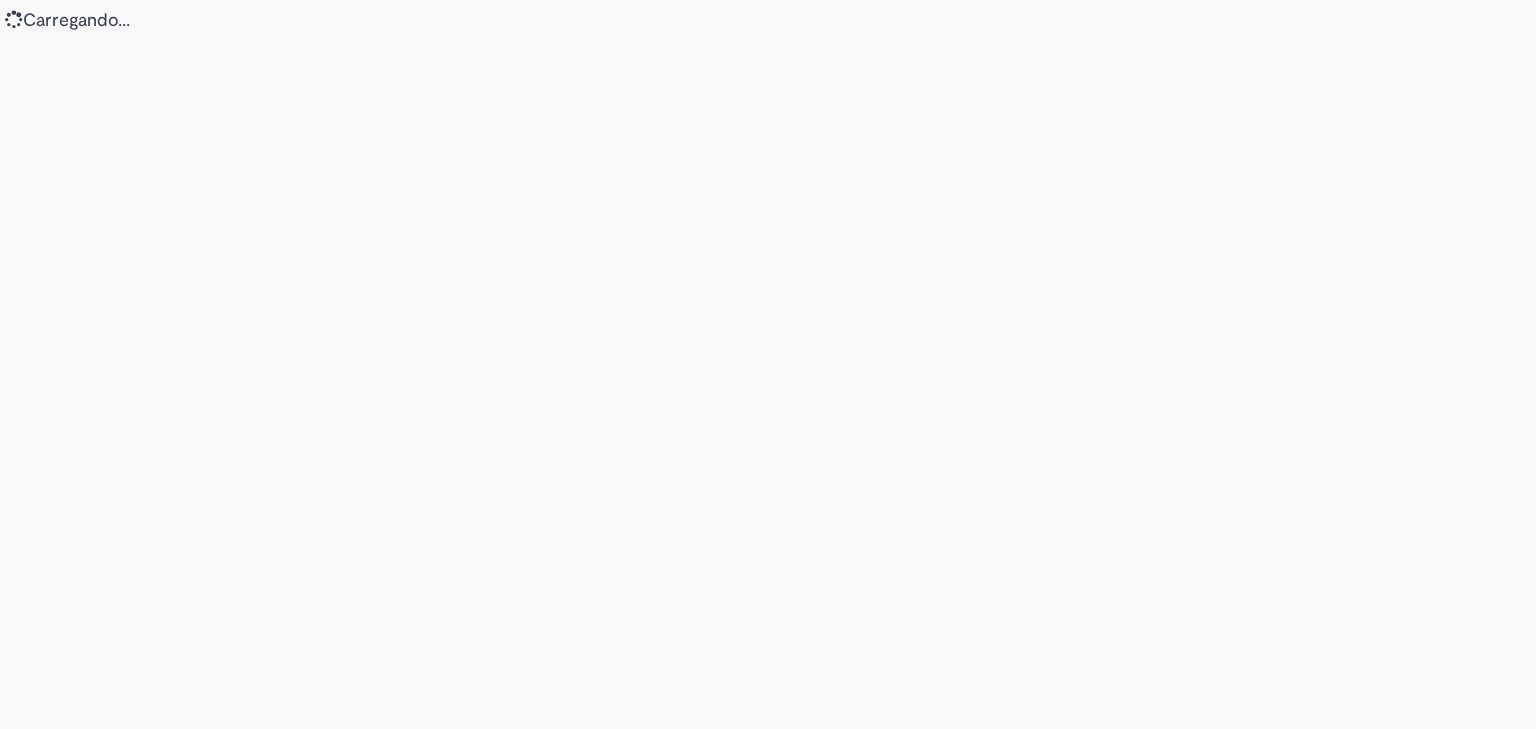 scroll, scrollTop: 0, scrollLeft: 0, axis: both 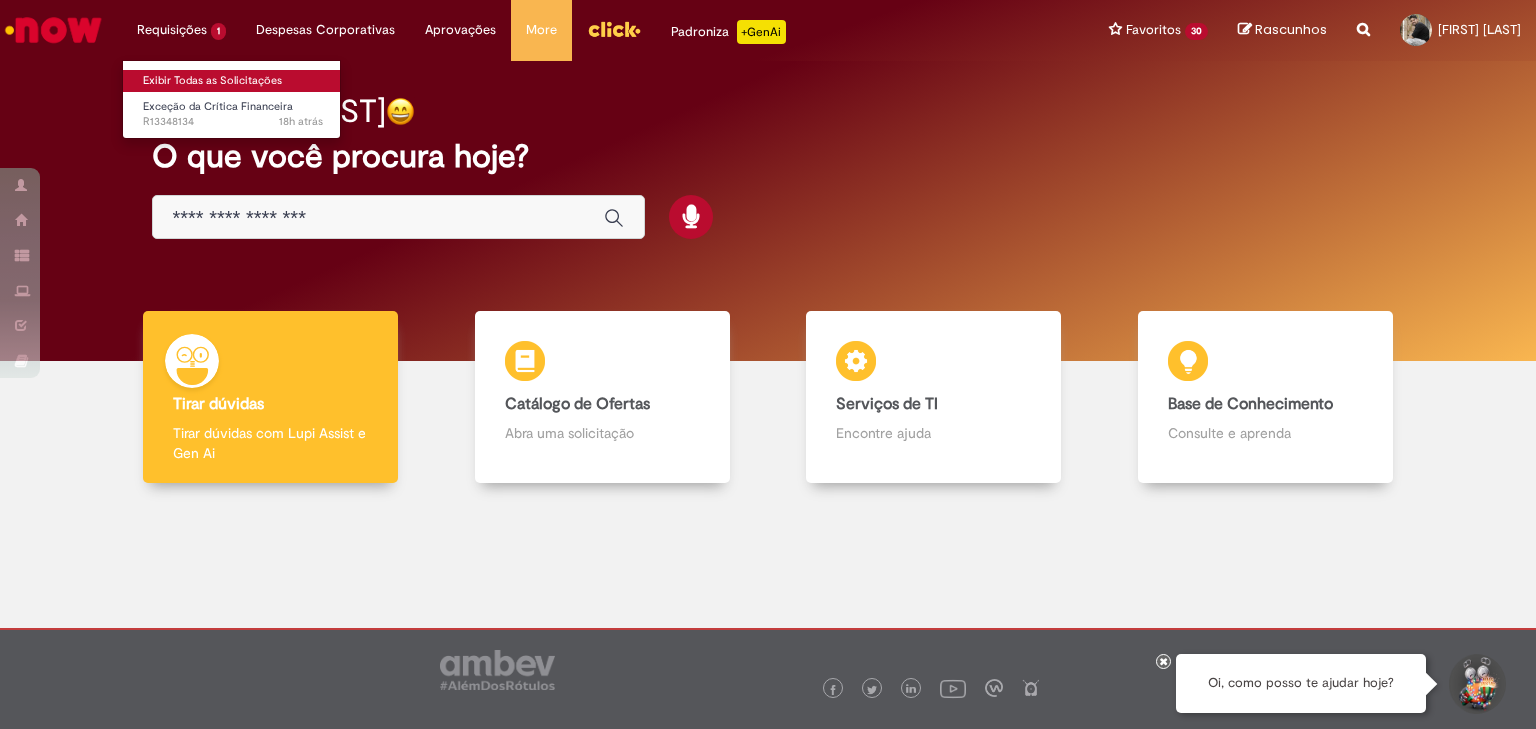 click on "Exibir Todas as Solicitações" at bounding box center (233, 81) 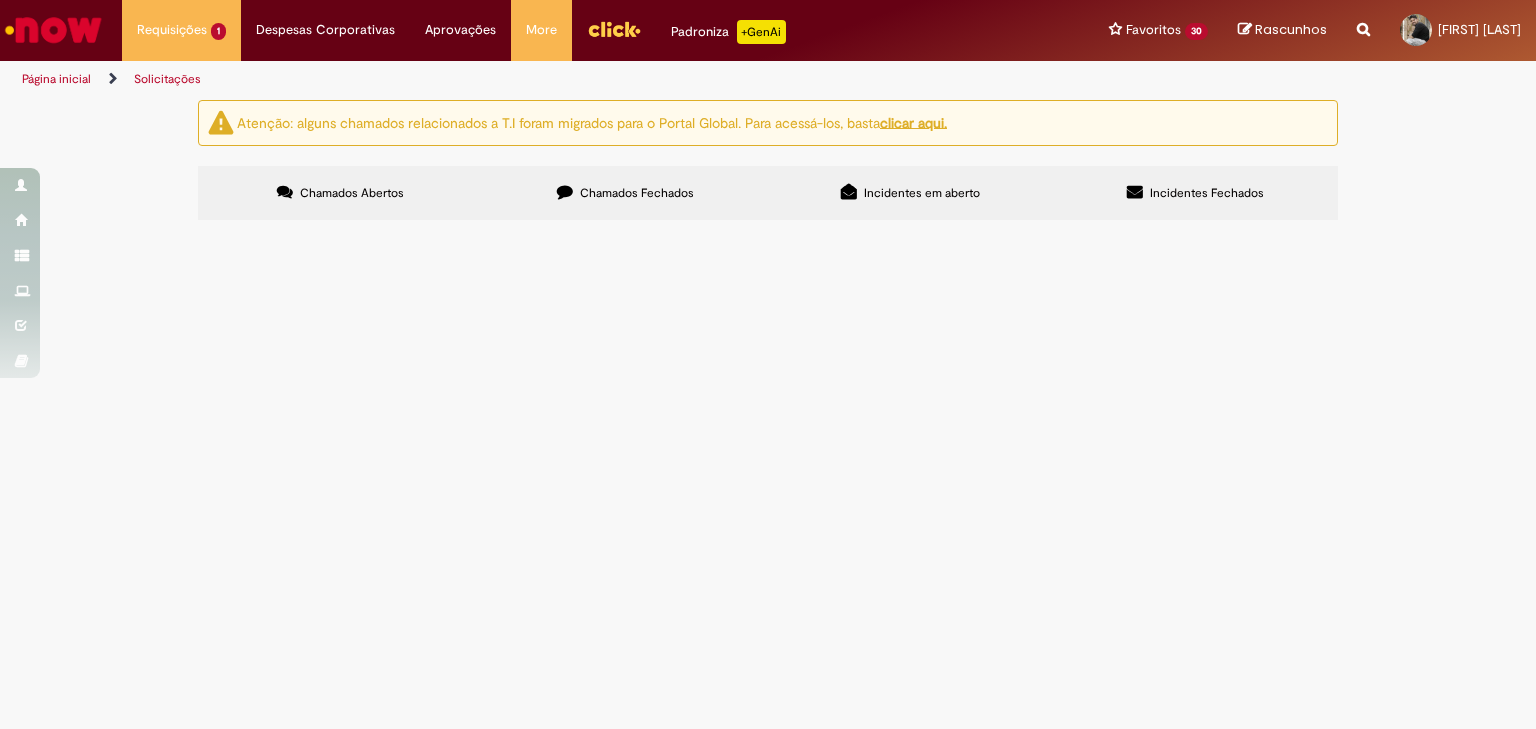 click on "pode aprovar por favor CDD nova friburgo
13318 - MERCADO UNIaO DA SE
13317 - MERCADO UNIaO DA SE" at bounding box center [0, 0] 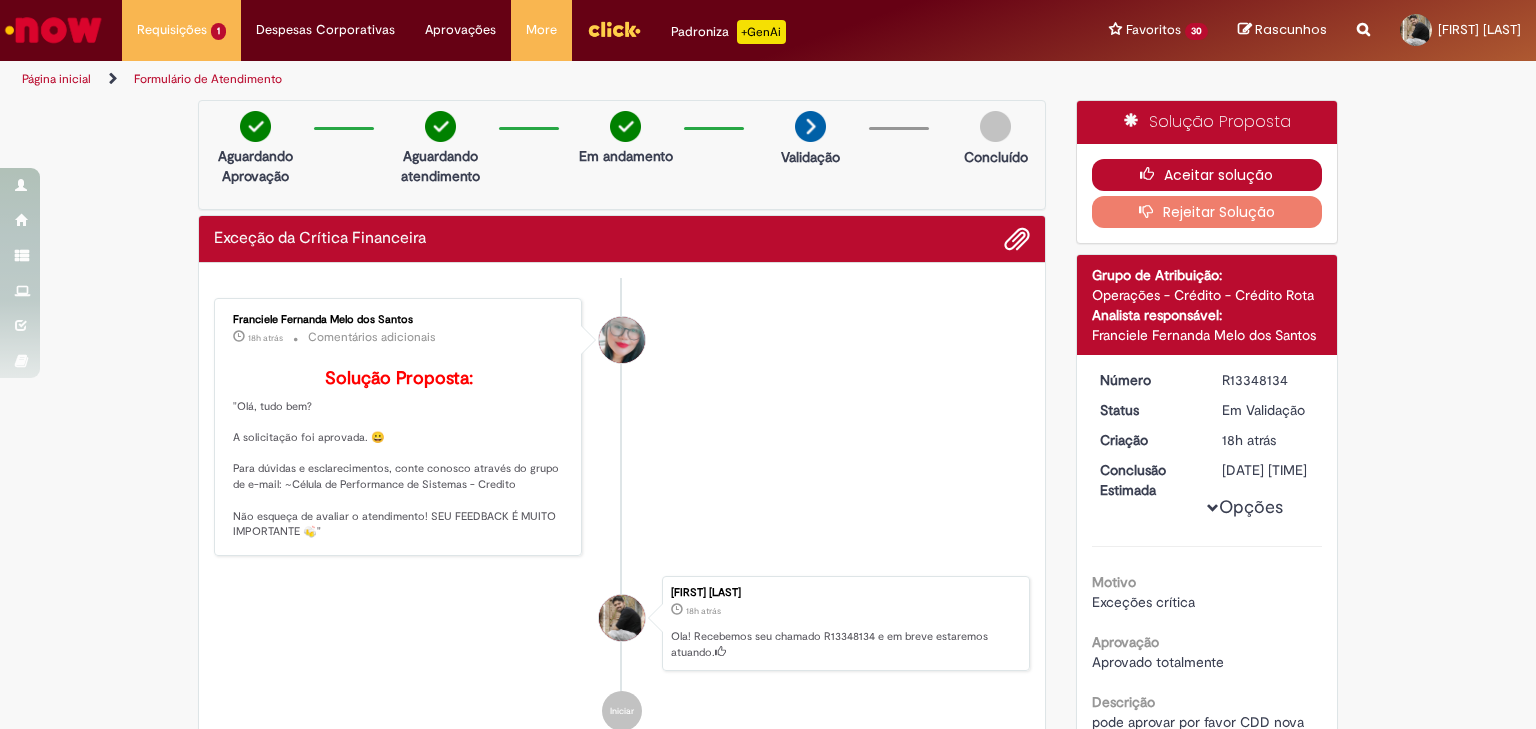 click on "Aceitar solução" at bounding box center (1207, 175) 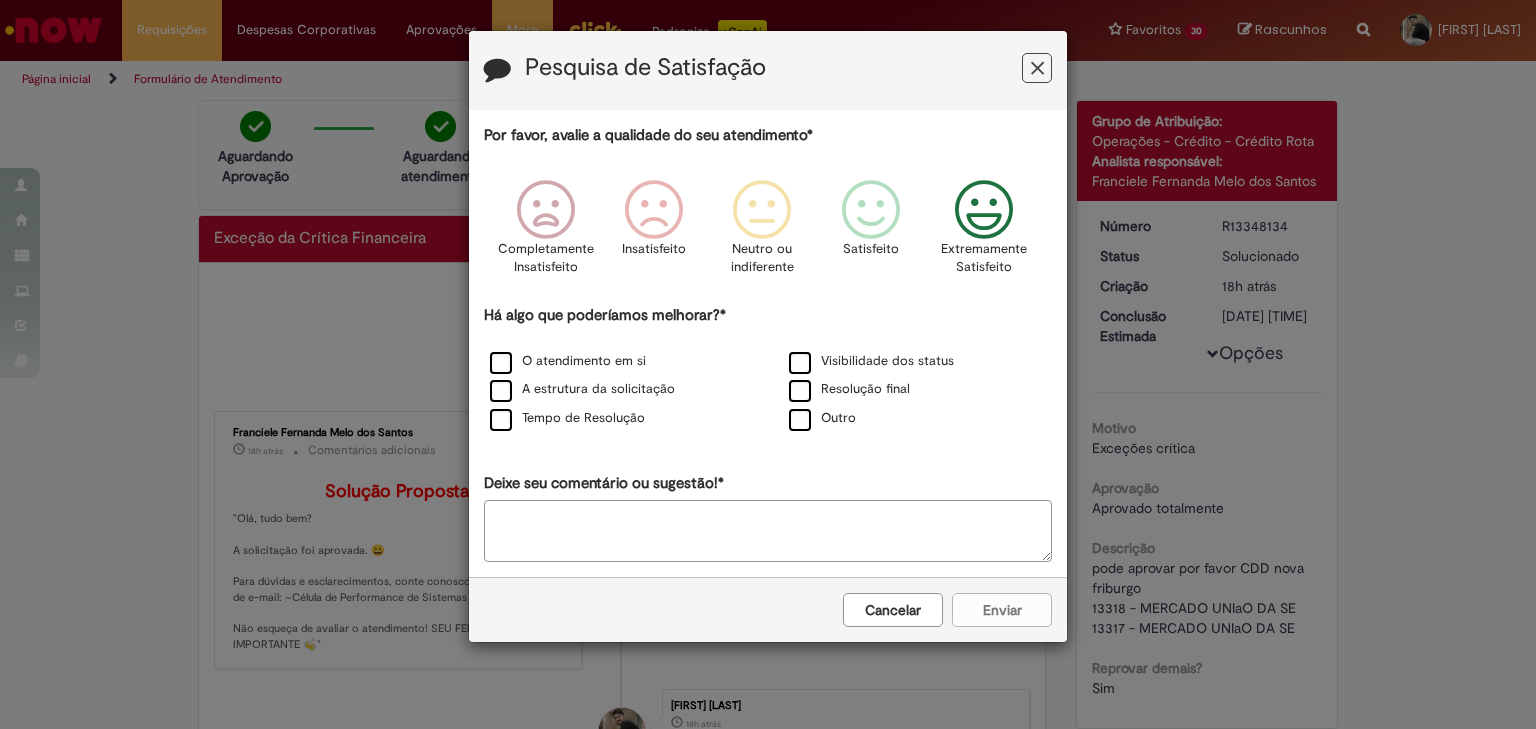 click at bounding box center [984, 210] 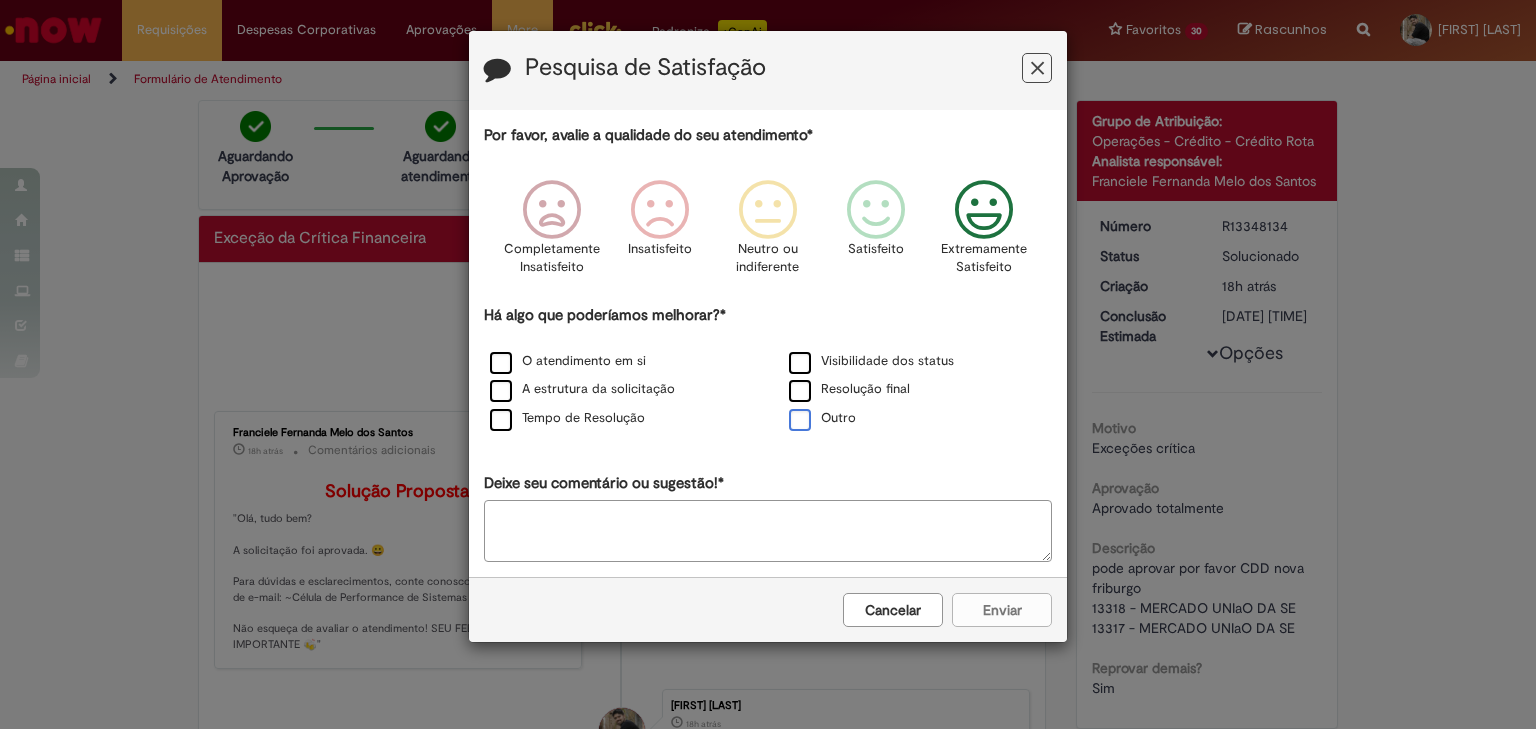 click on "Outro" at bounding box center (822, 418) 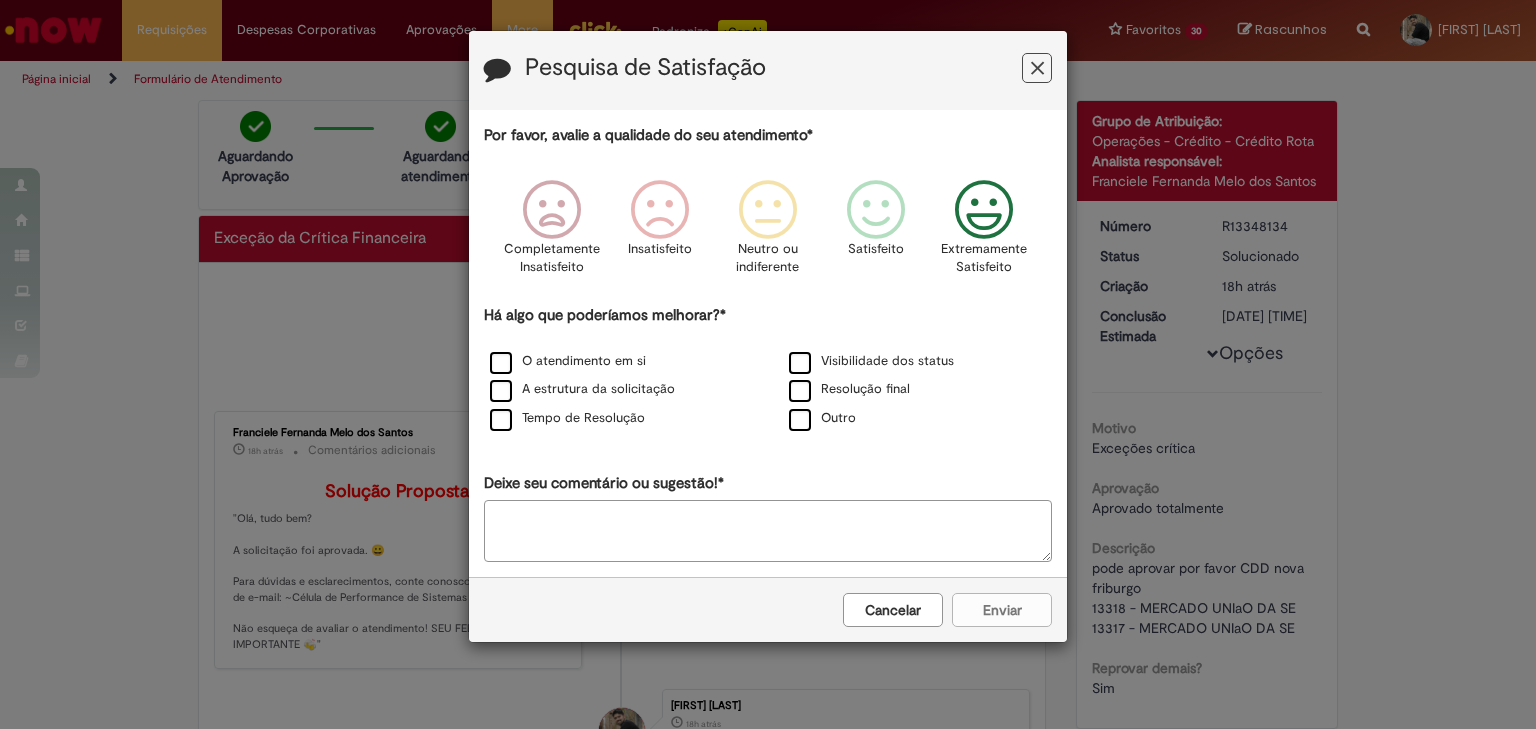 click on "Deixe seu comentário ou sugestão!*" at bounding box center [768, 531] 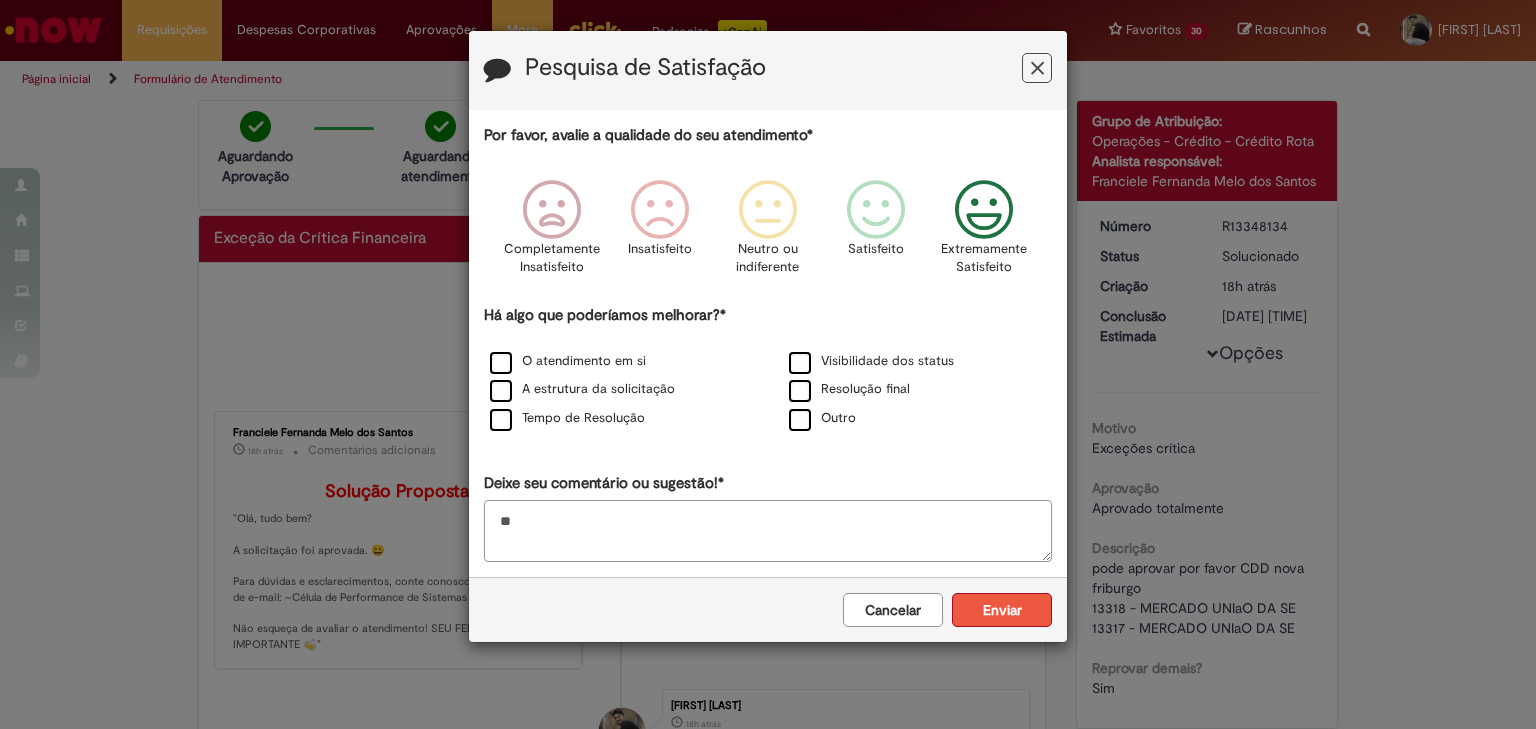 type on "**" 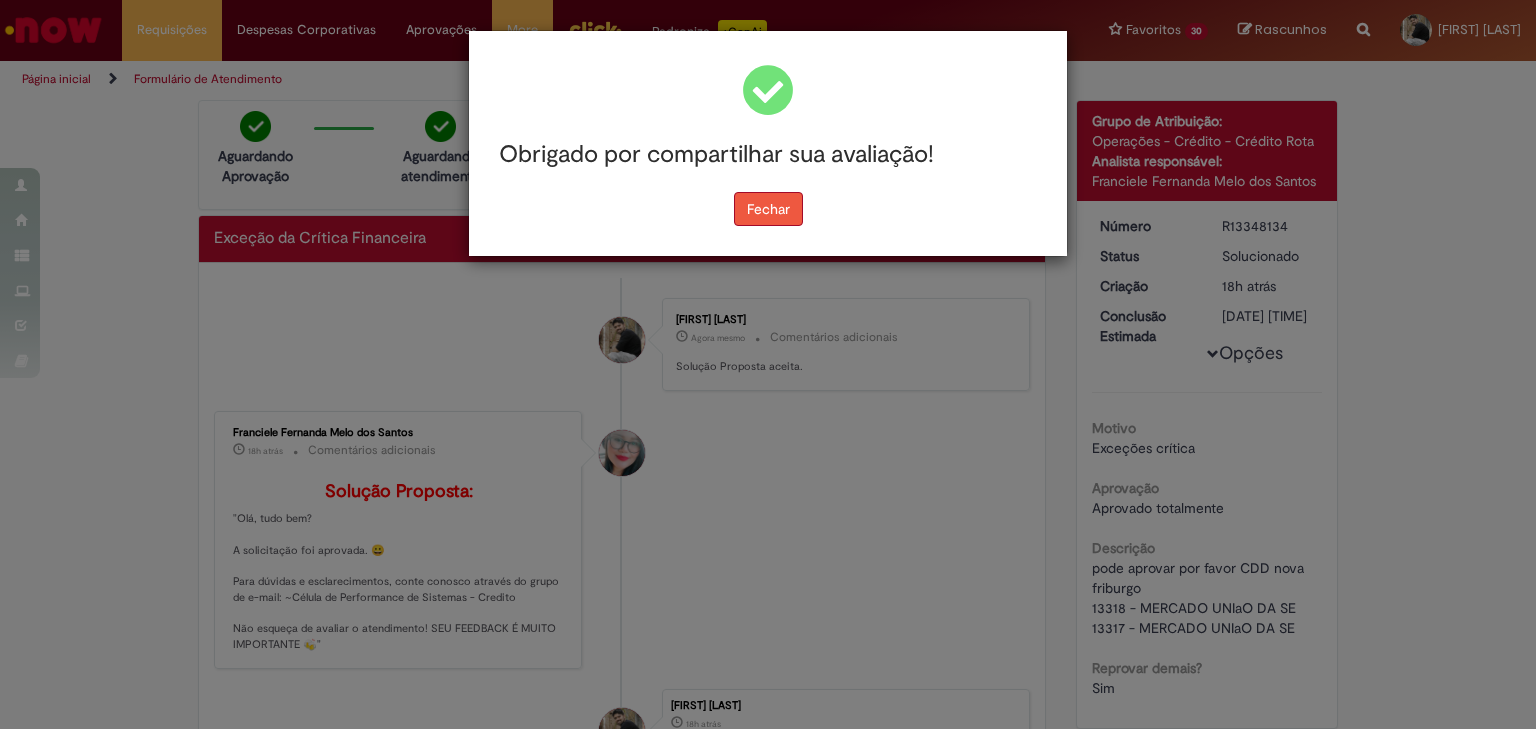 click on "Fechar" at bounding box center [768, 209] 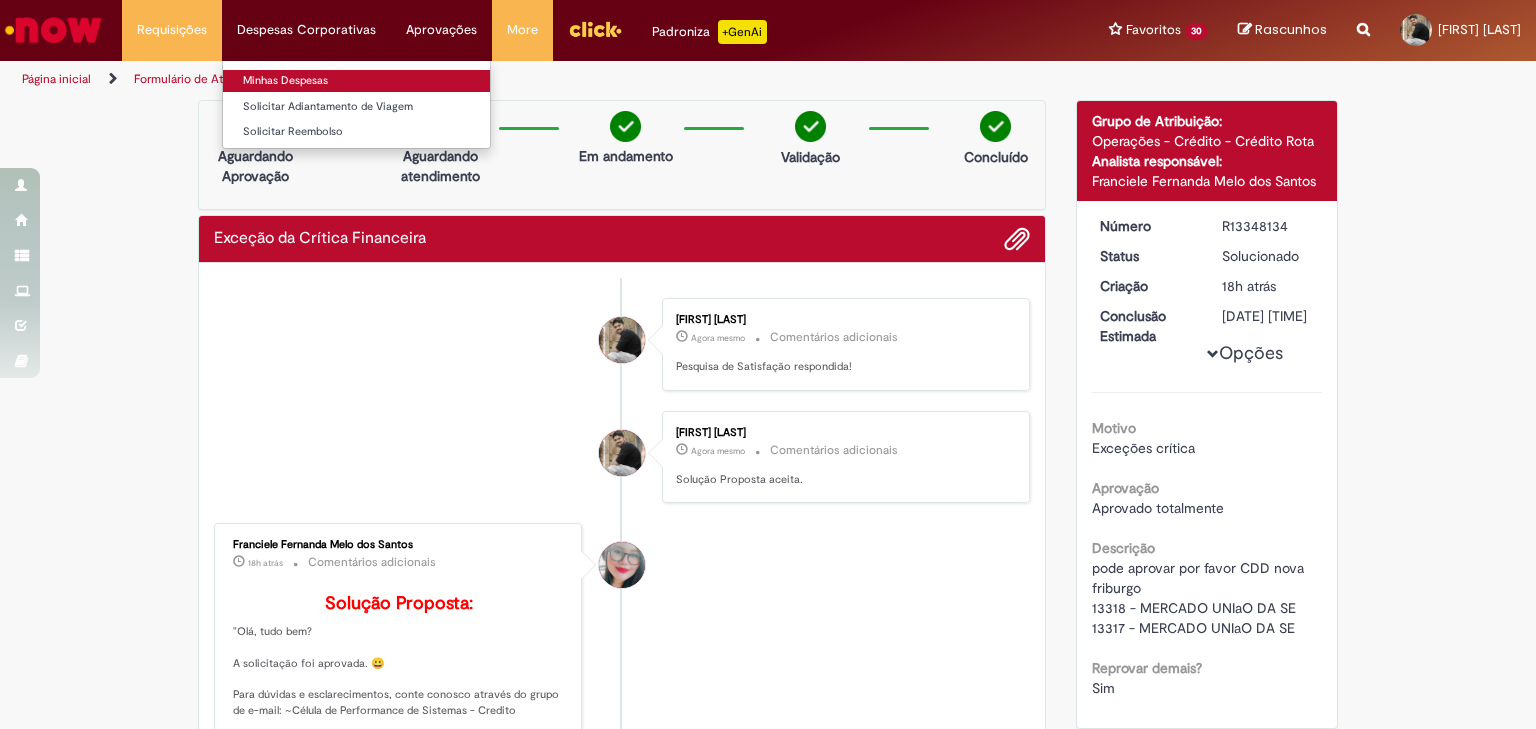 click on "Minhas Despesas" at bounding box center (356, 81) 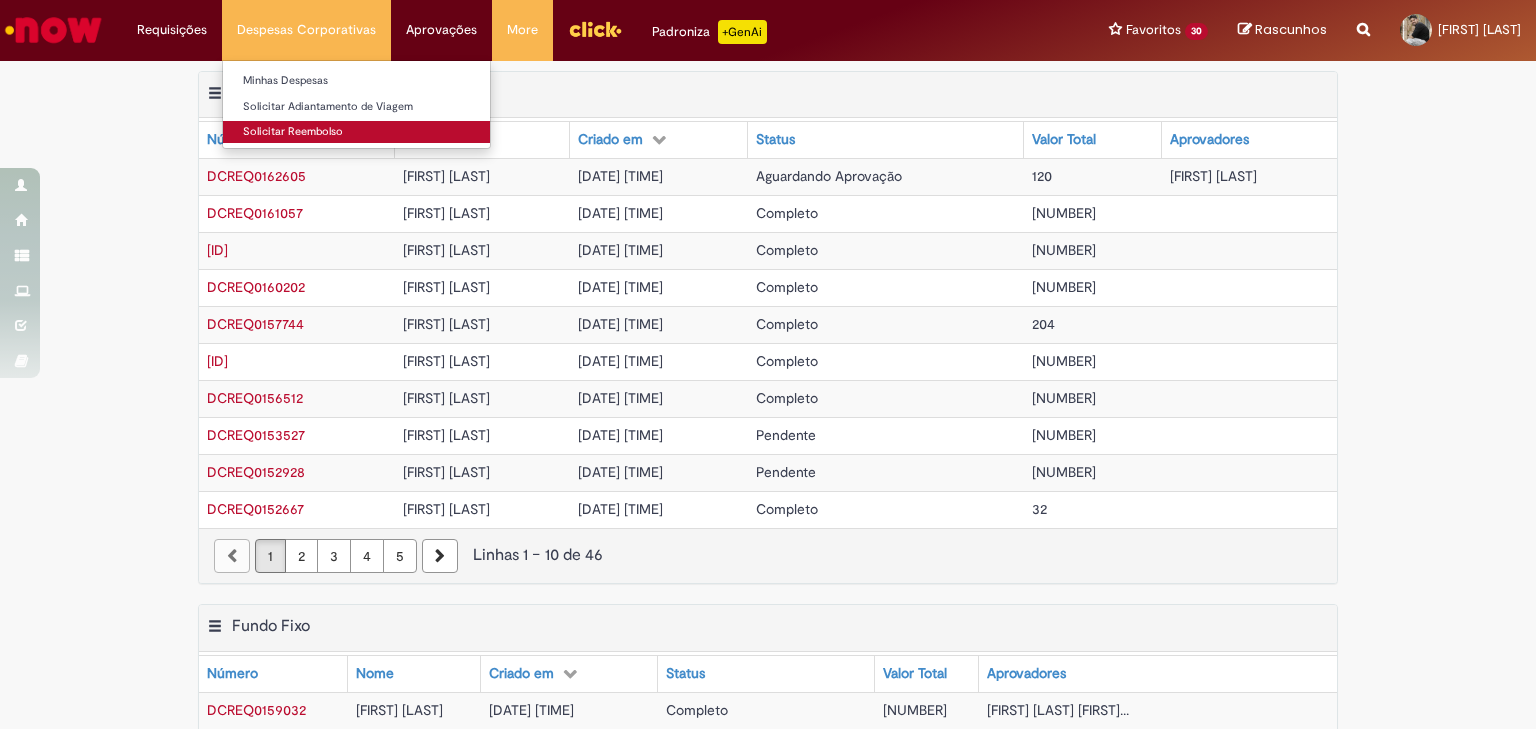 click on "Solicitar Reembolso" at bounding box center [356, 132] 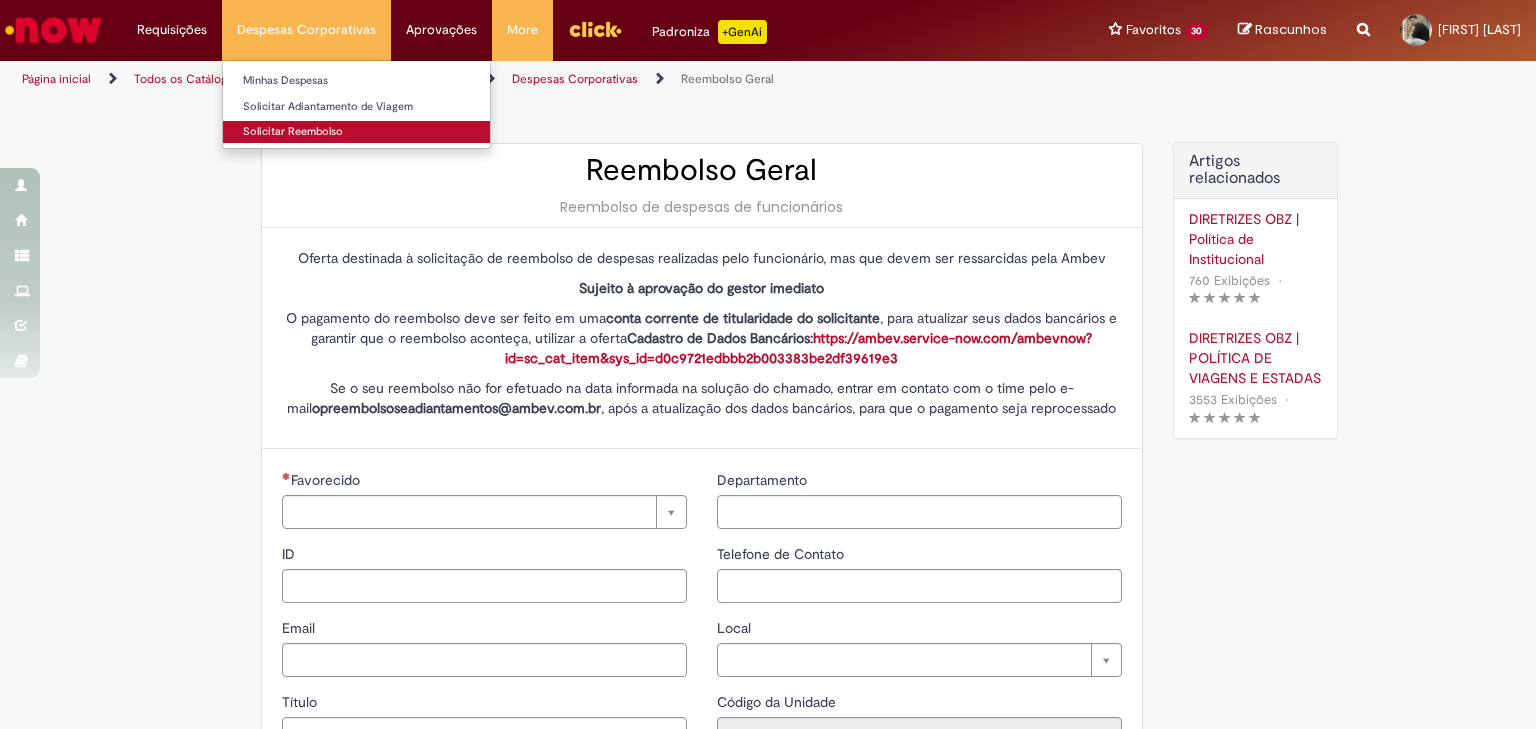 type on "********" 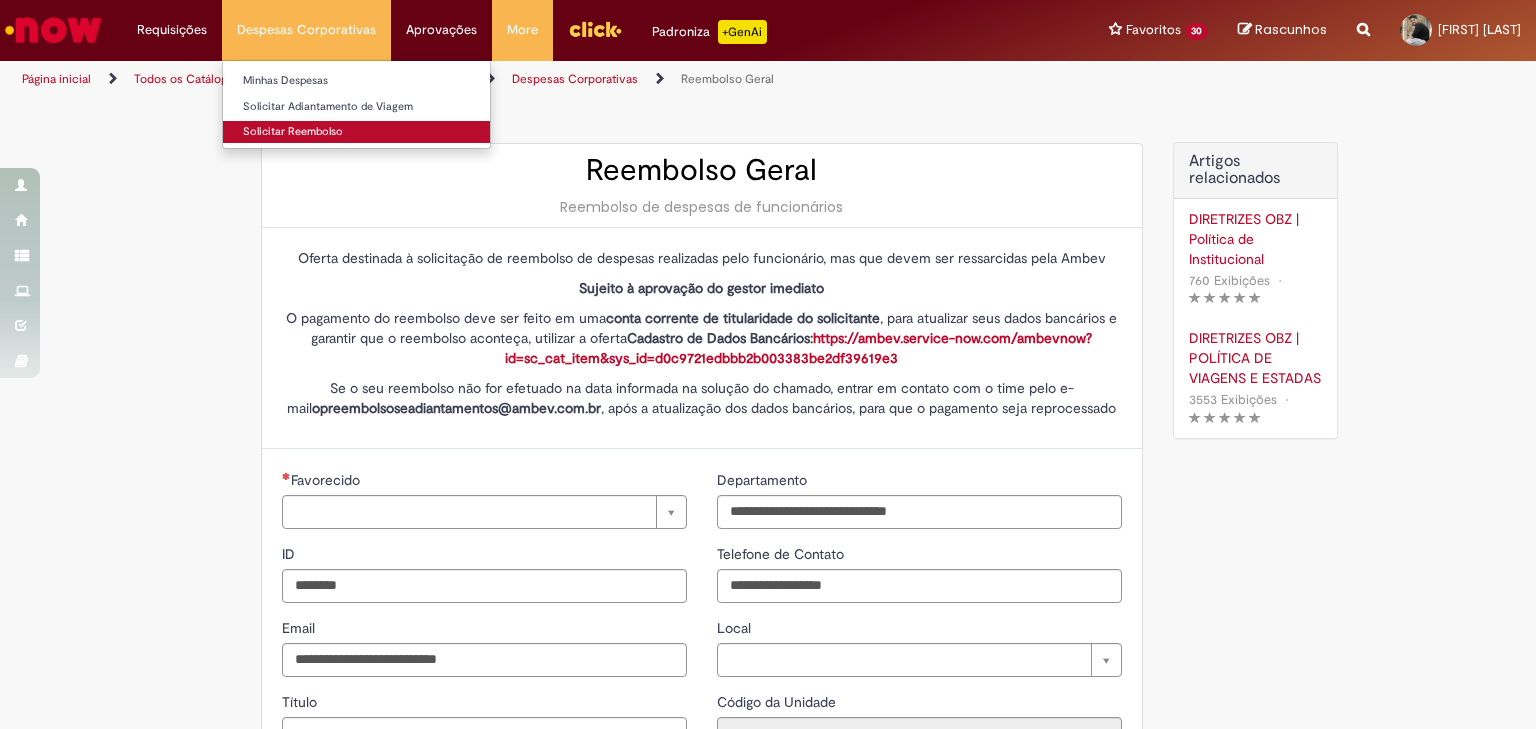 type on "**********" 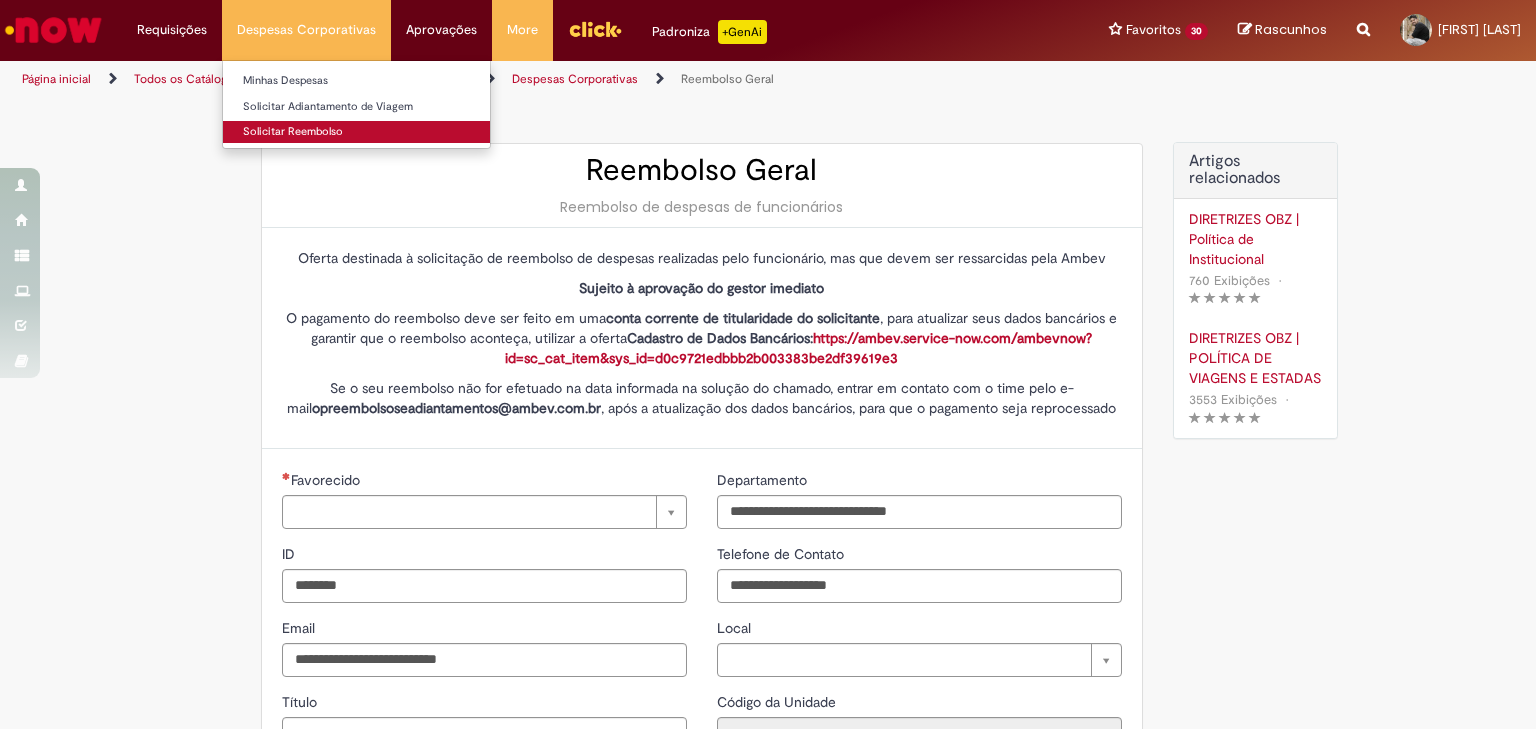 type on "**********" 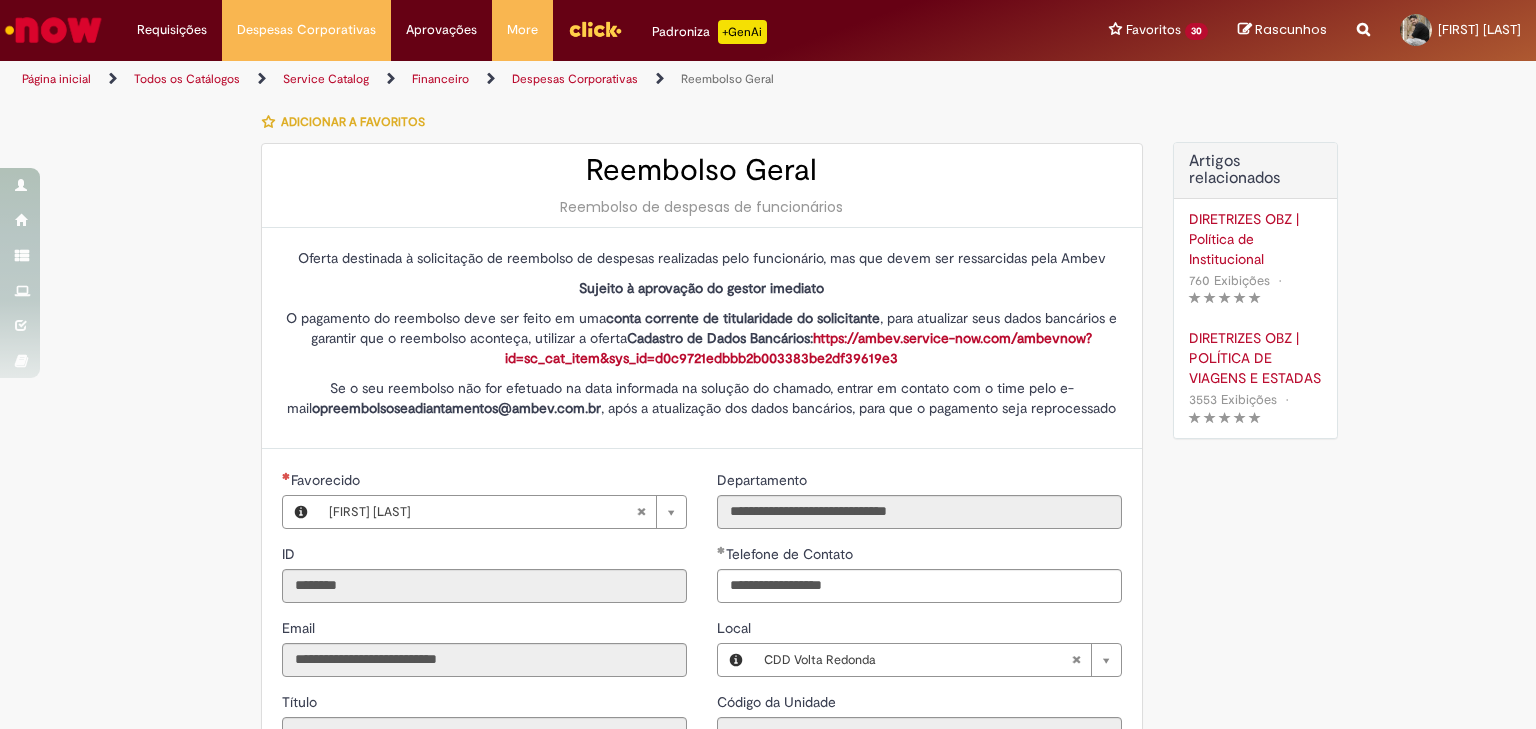 type on "**********" 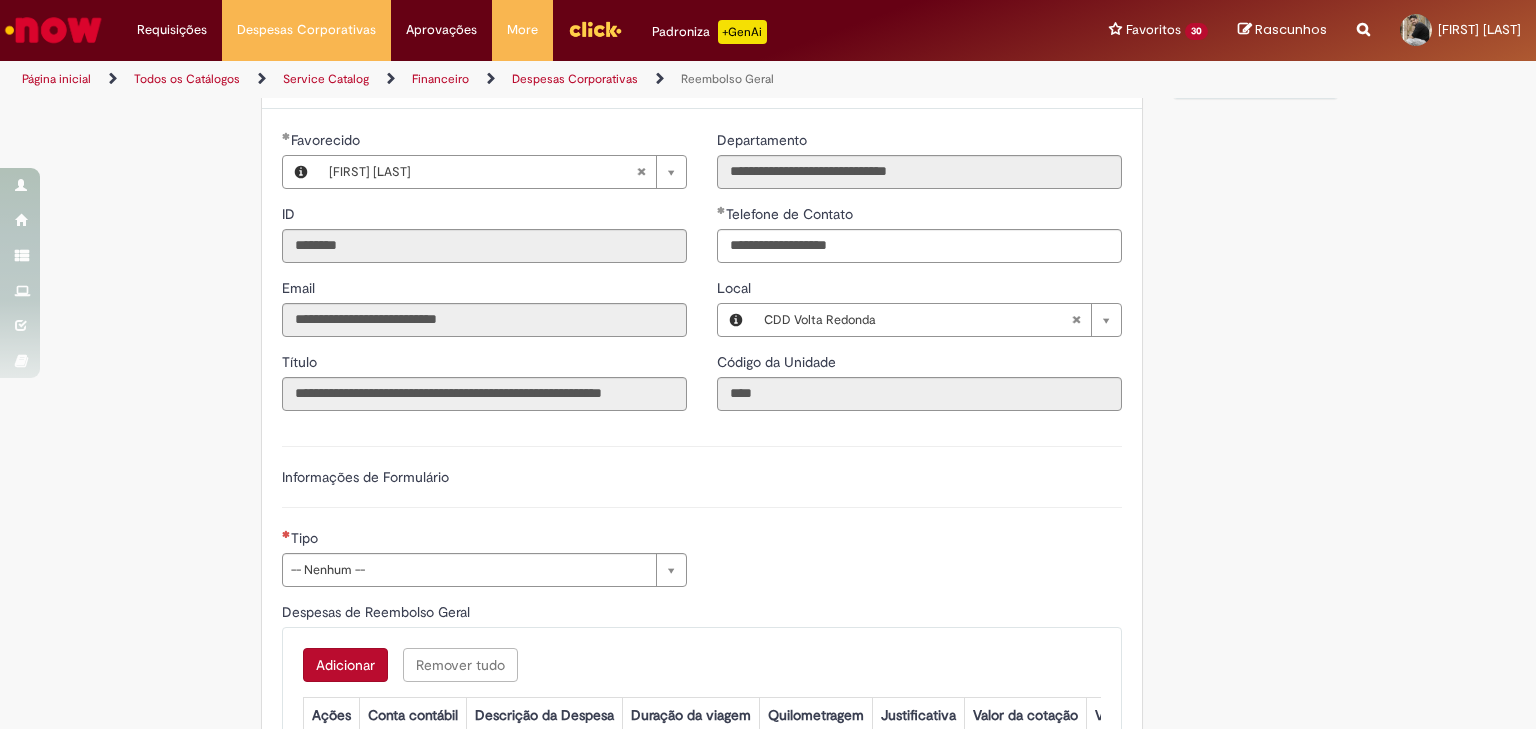 scroll, scrollTop: 345, scrollLeft: 0, axis: vertical 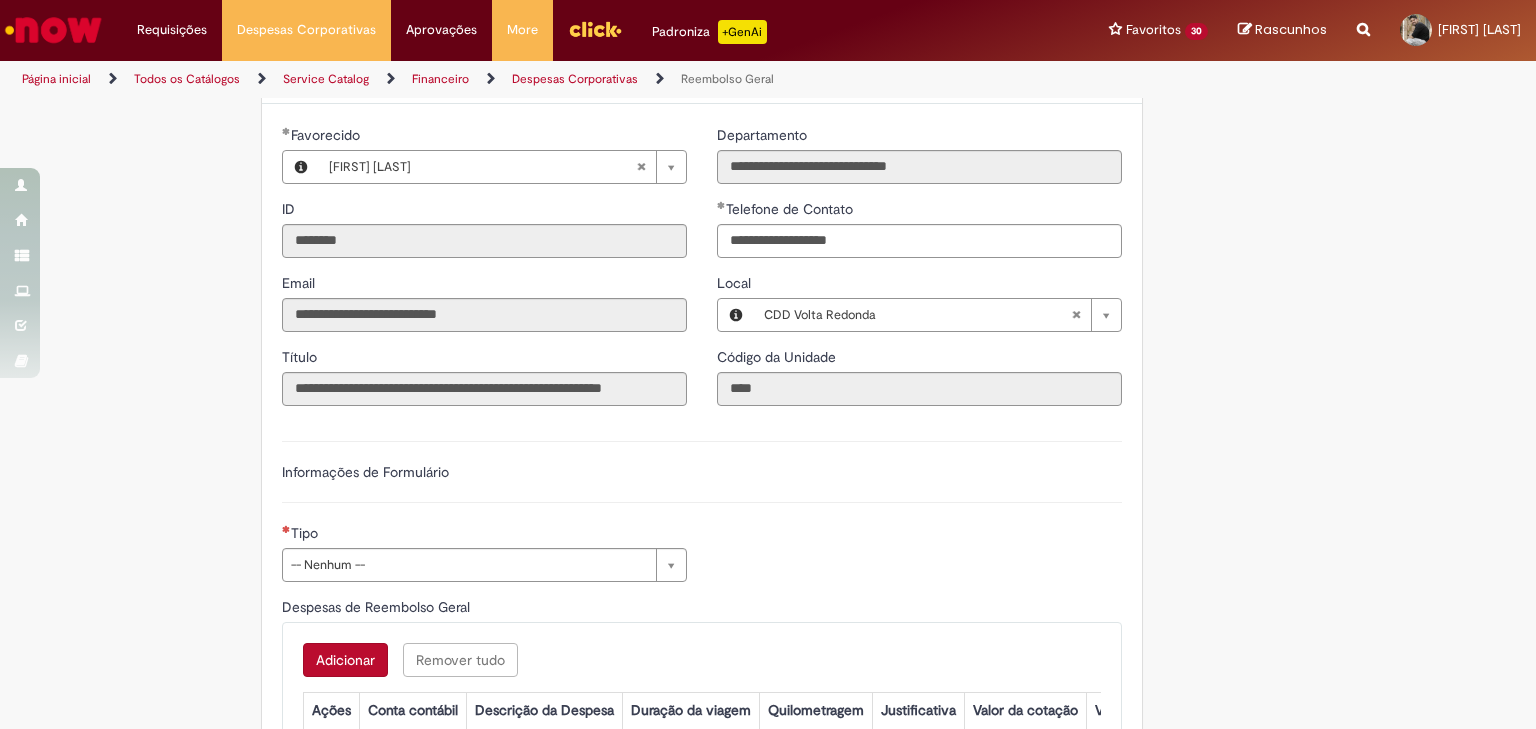 type 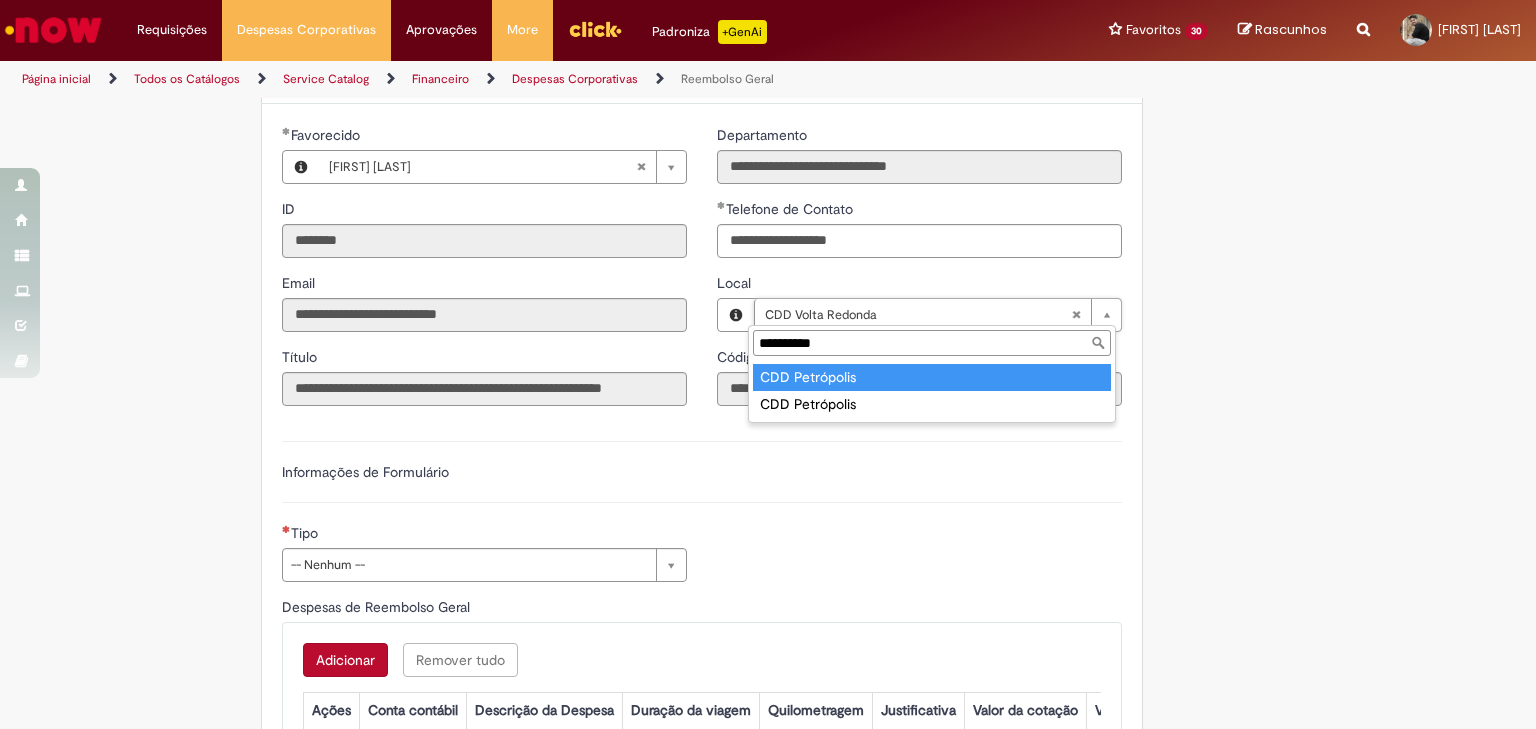 type on "**********" 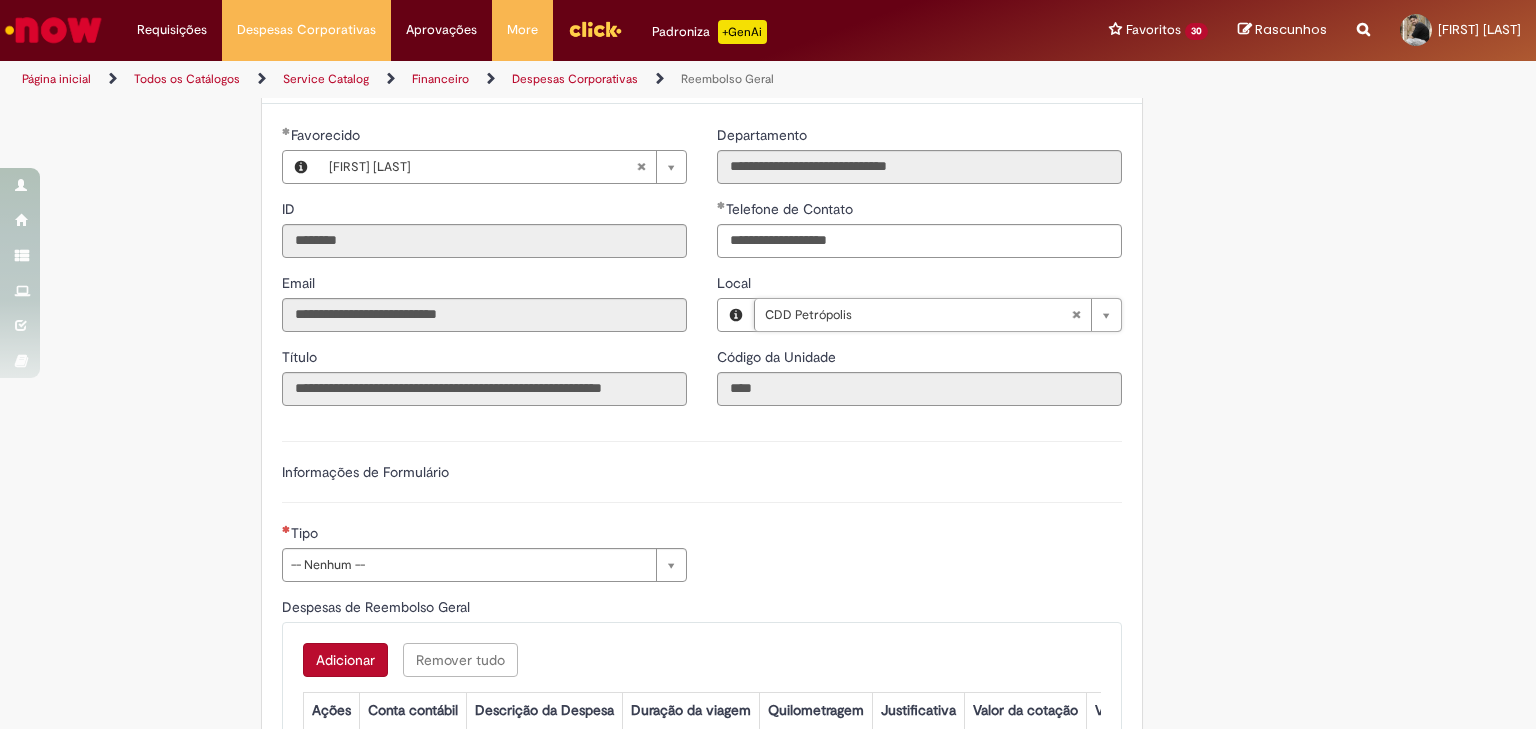 scroll, scrollTop: 0, scrollLeft: 94, axis: horizontal 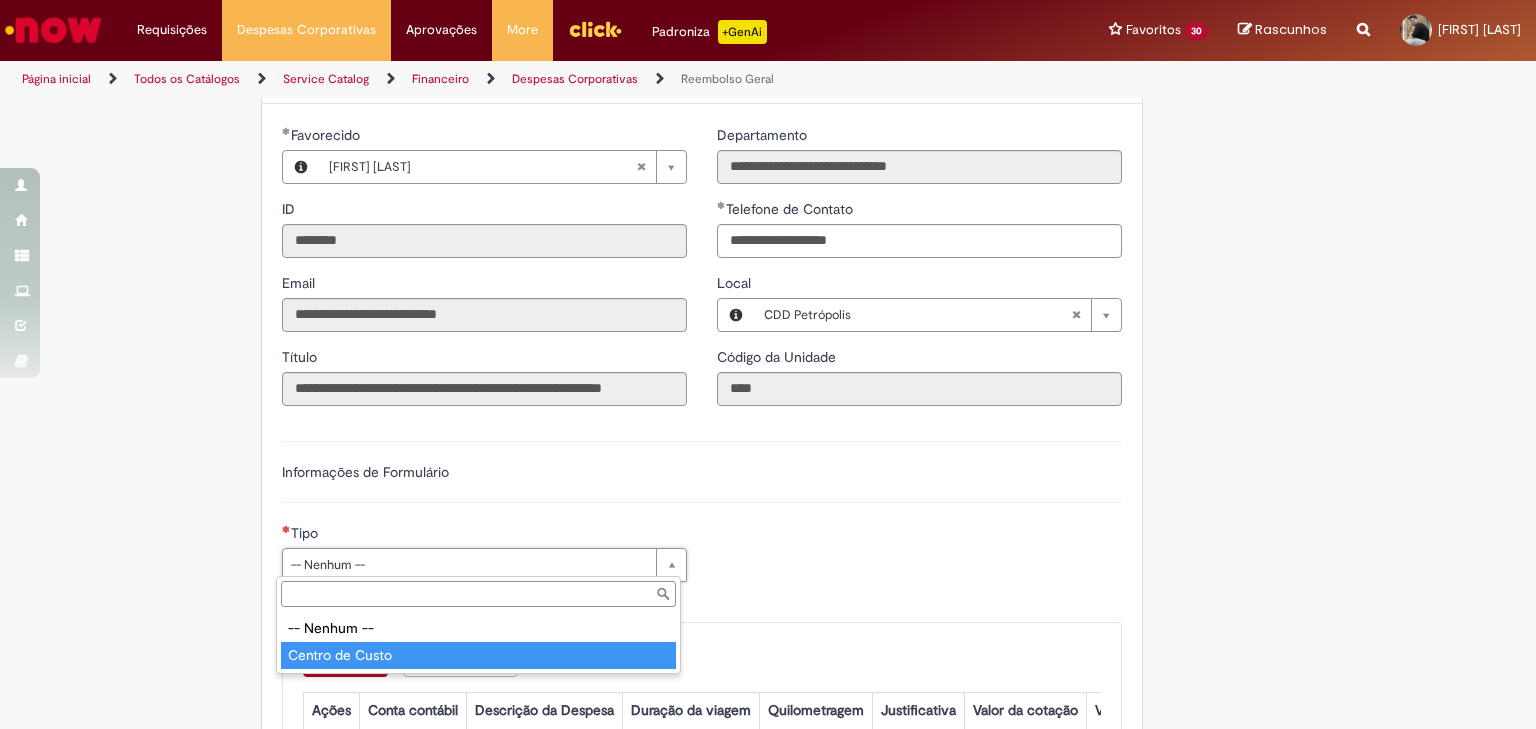 type on "**********" 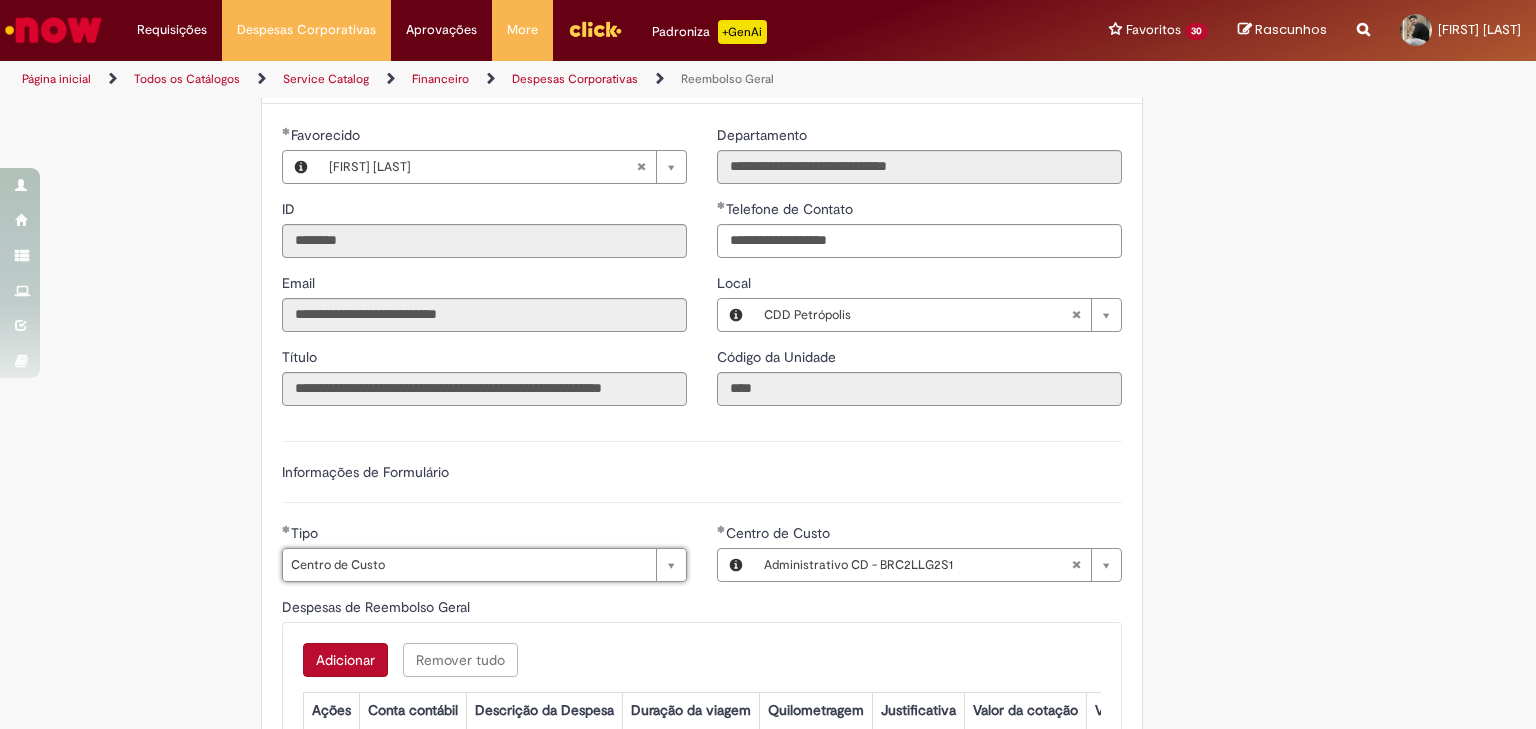 type 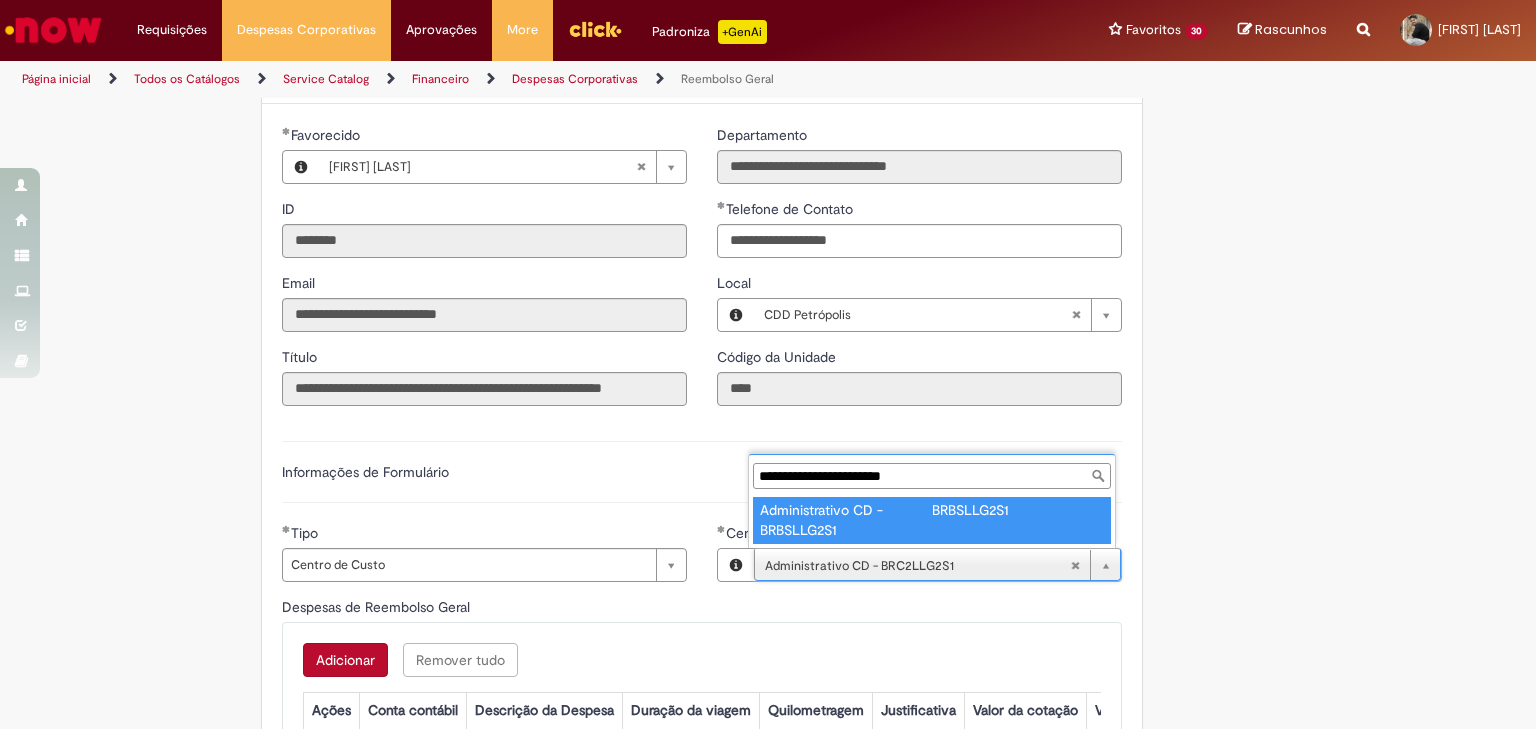 type on "**********" 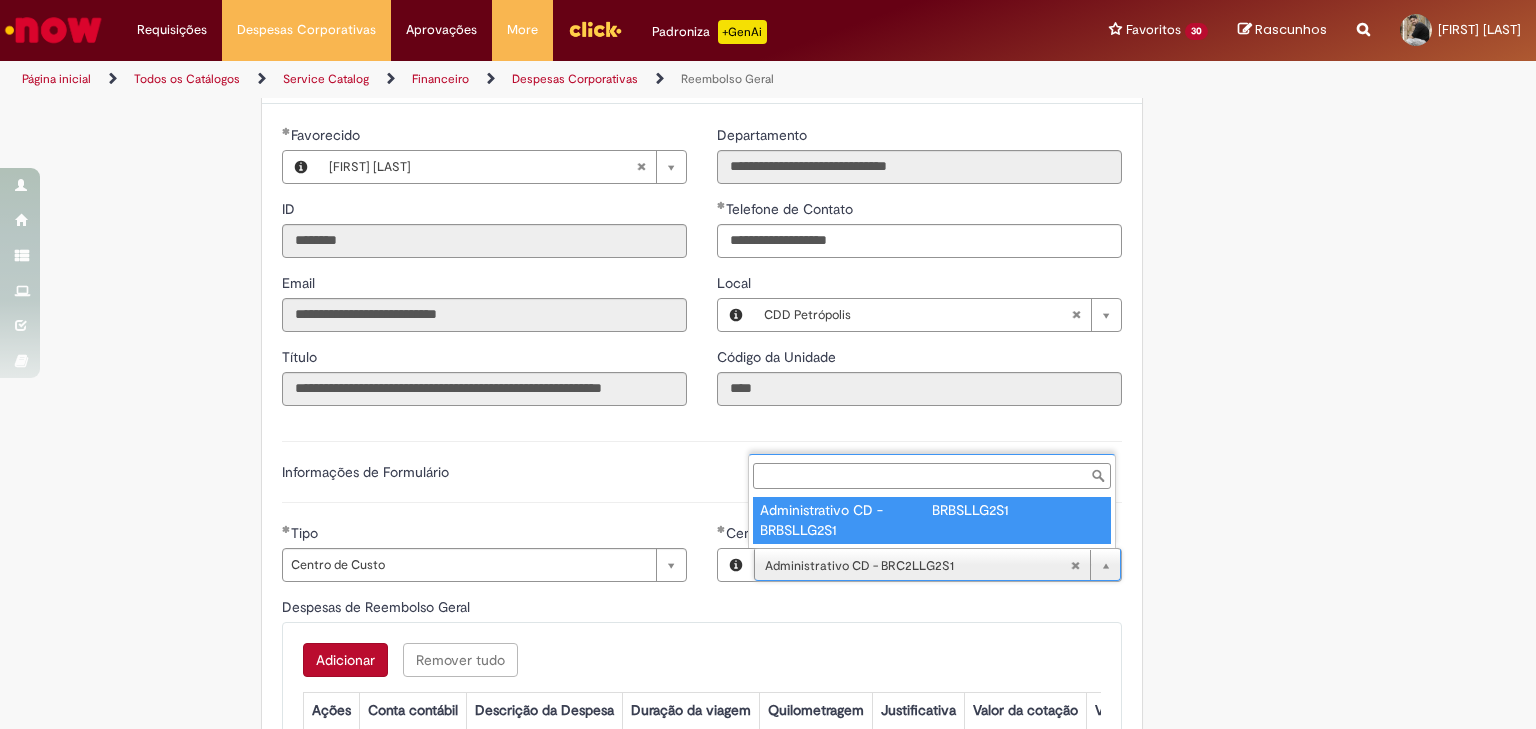 scroll, scrollTop: 0, scrollLeft: 205, axis: horizontal 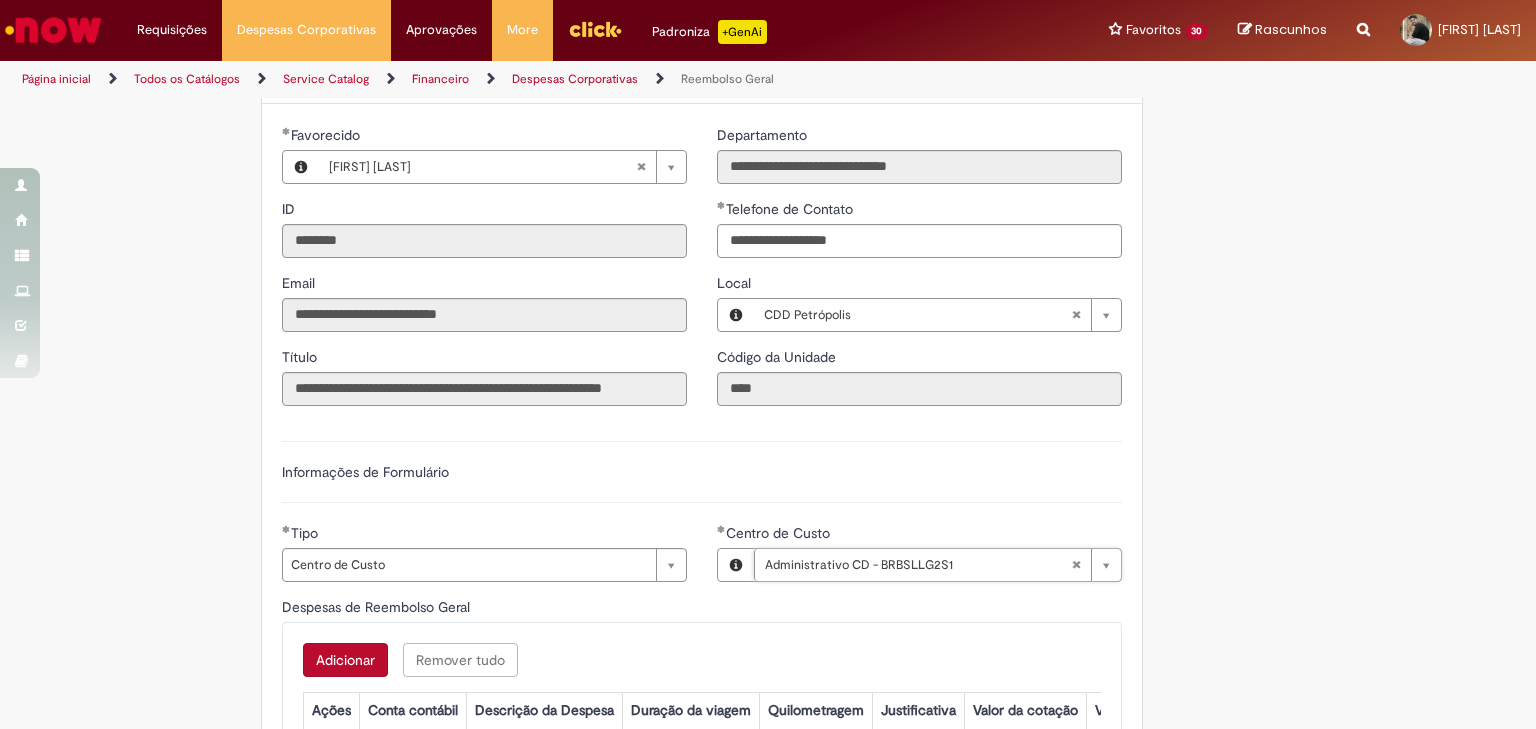 click on "Adicionar" at bounding box center (345, 660) 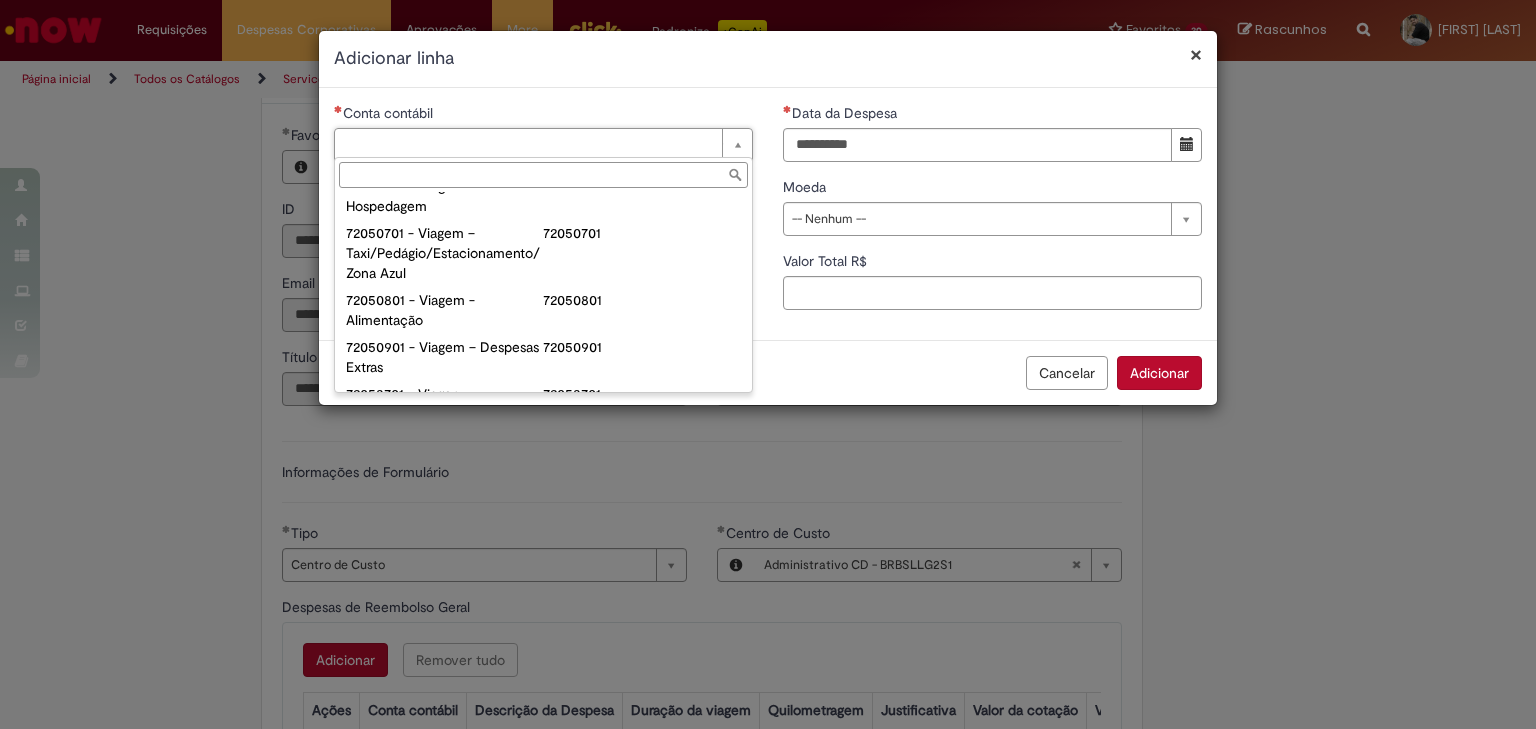 scroll, scrollTop: 1160, scrollLeft: 0, axis: vertical 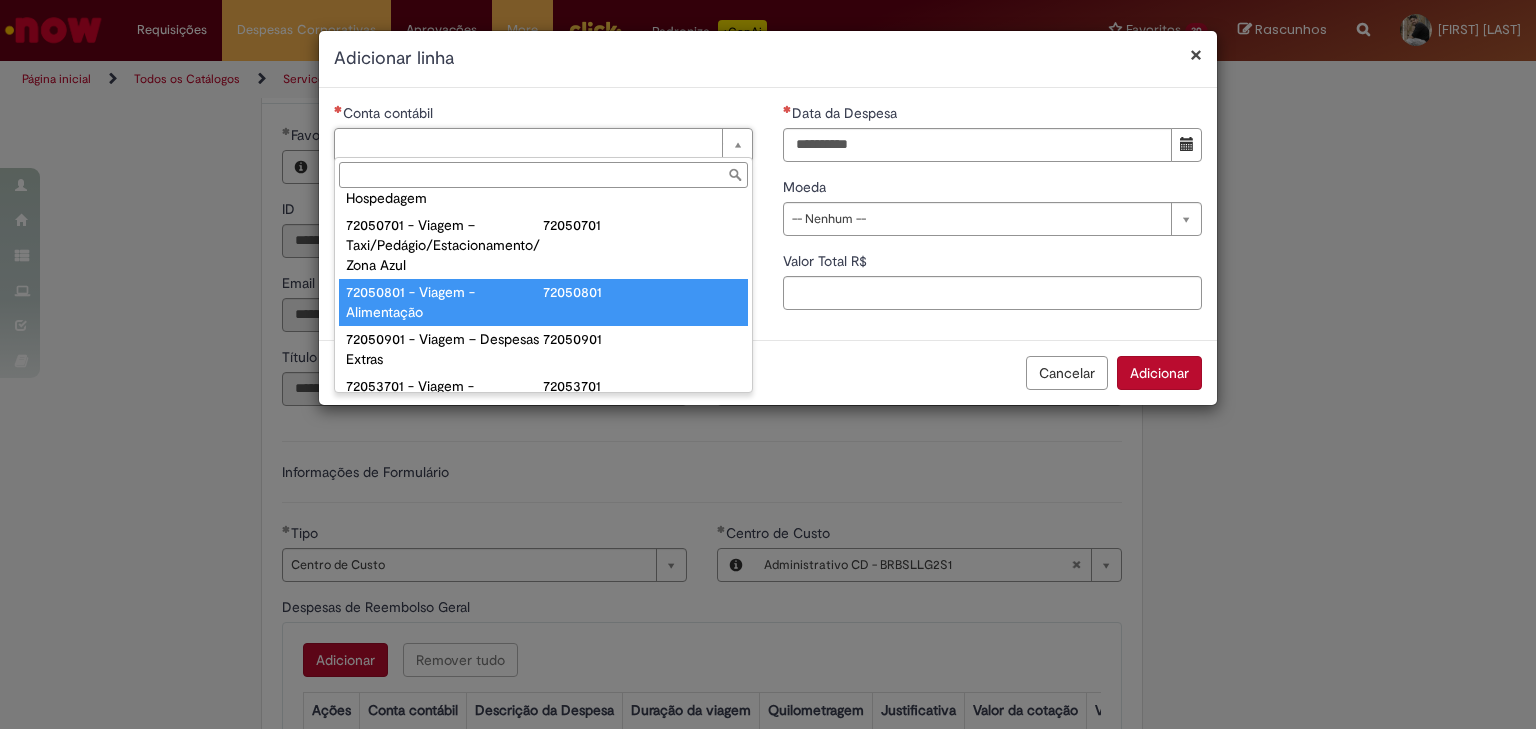 type on "**********" 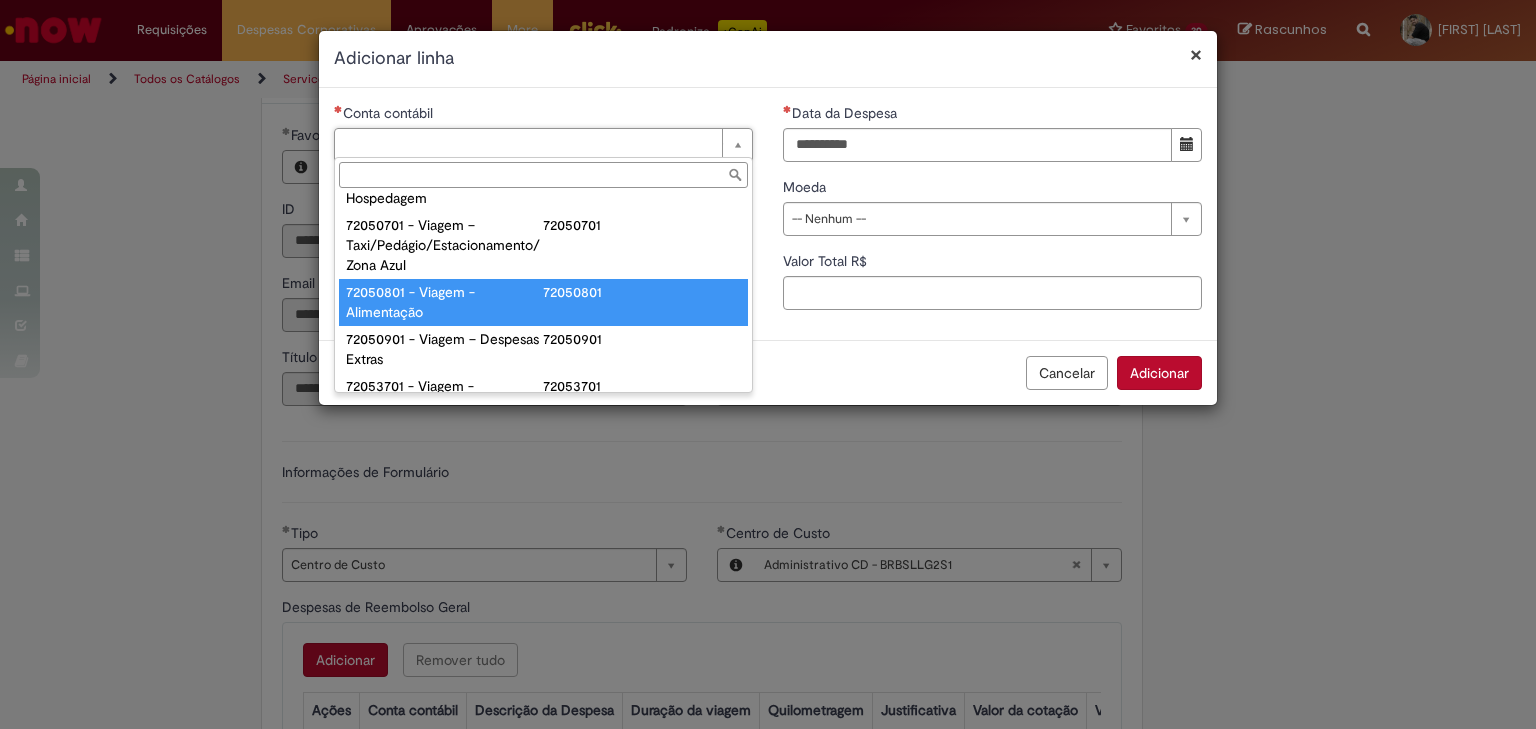 type on "**********" 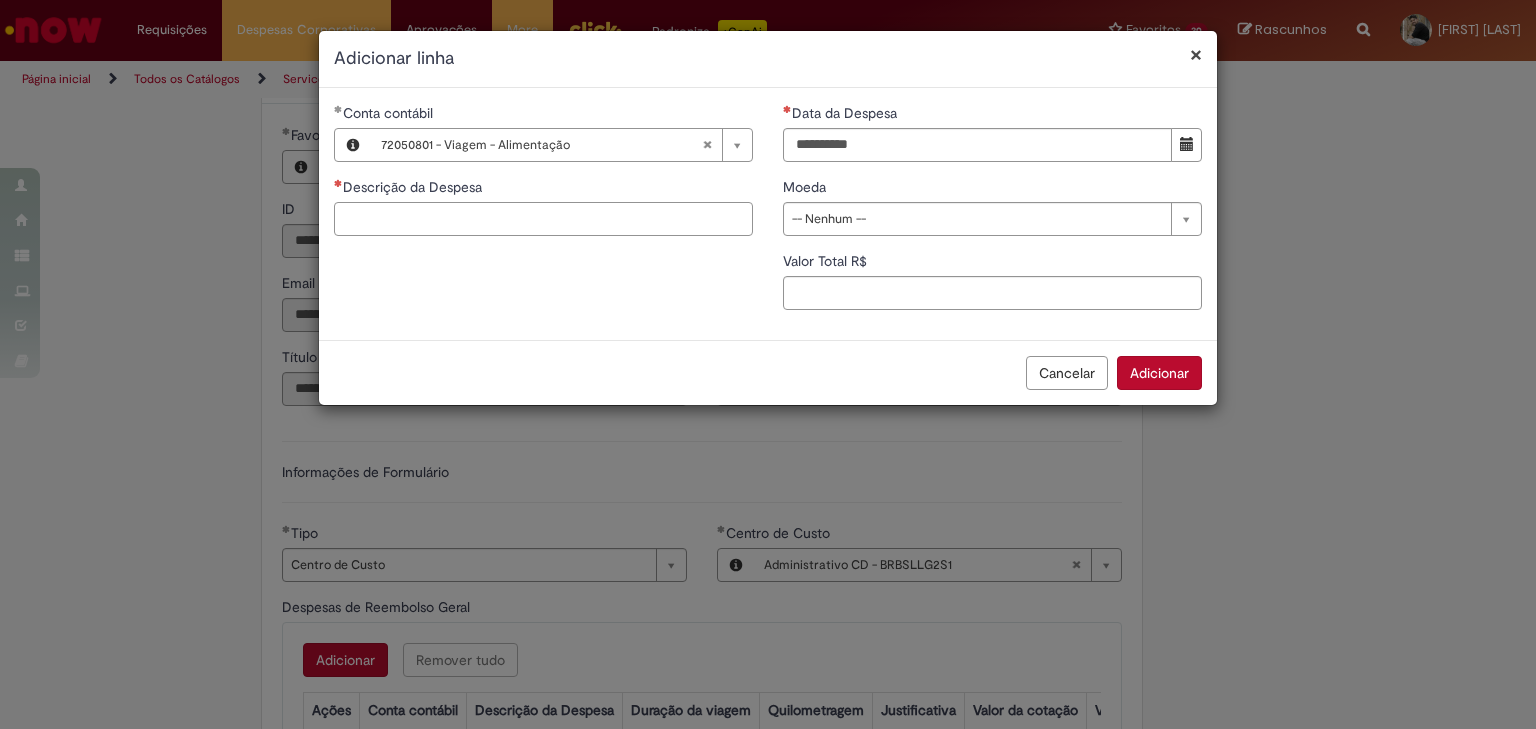 click on "Descrição da Despesa" at bounding box center [543, 219] 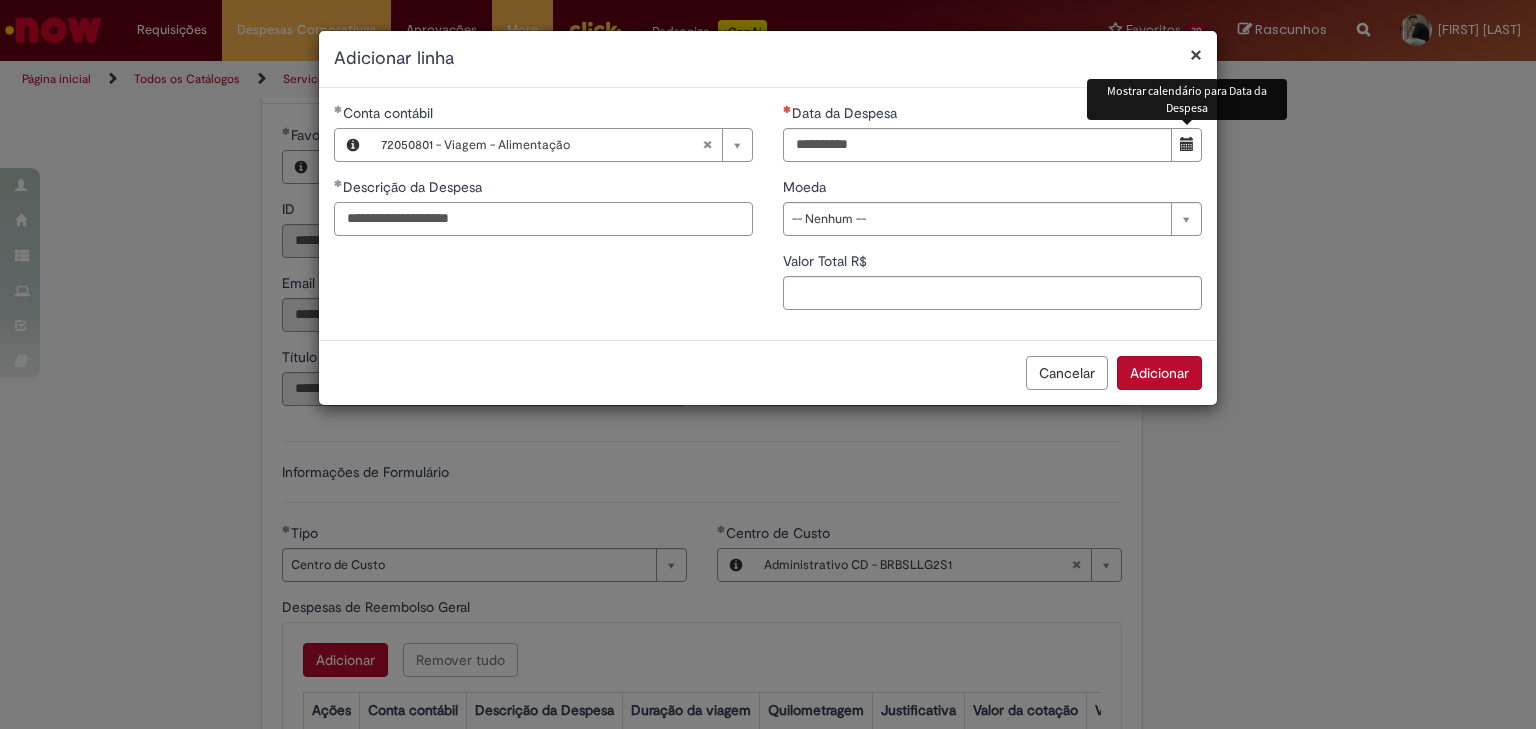 type on "**********" 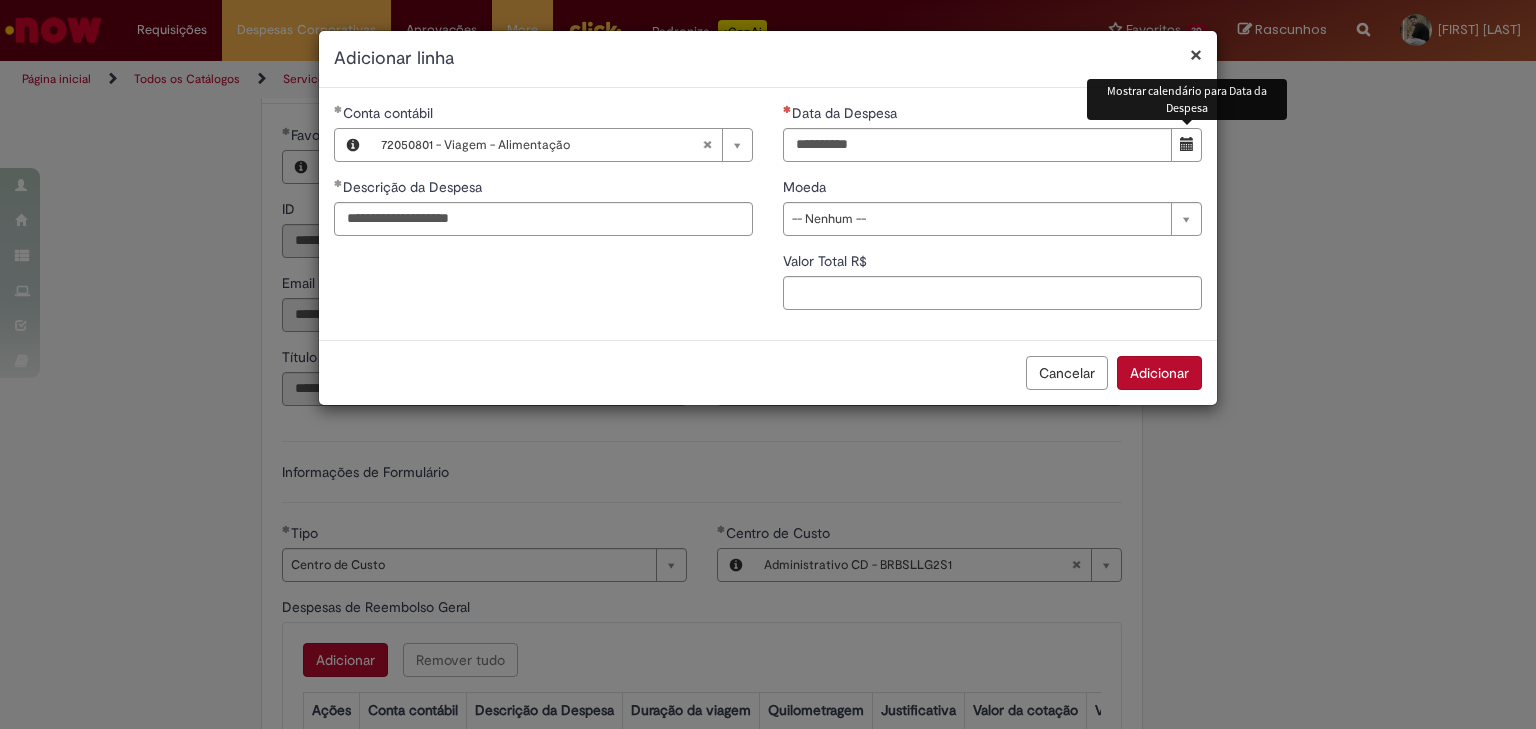 click at bounding box center (1187, 144) 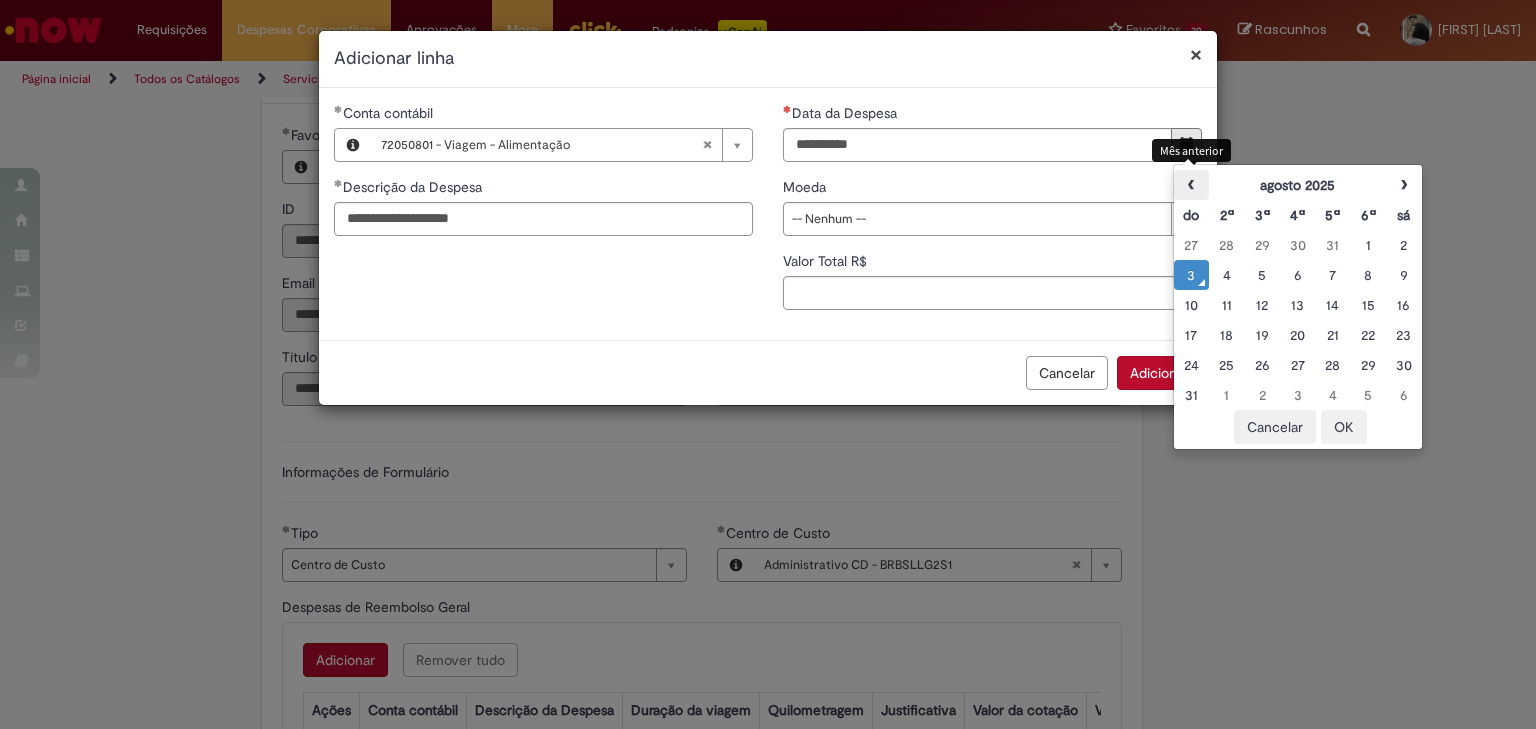 click on "‹" at bounding box center [1191, 185] 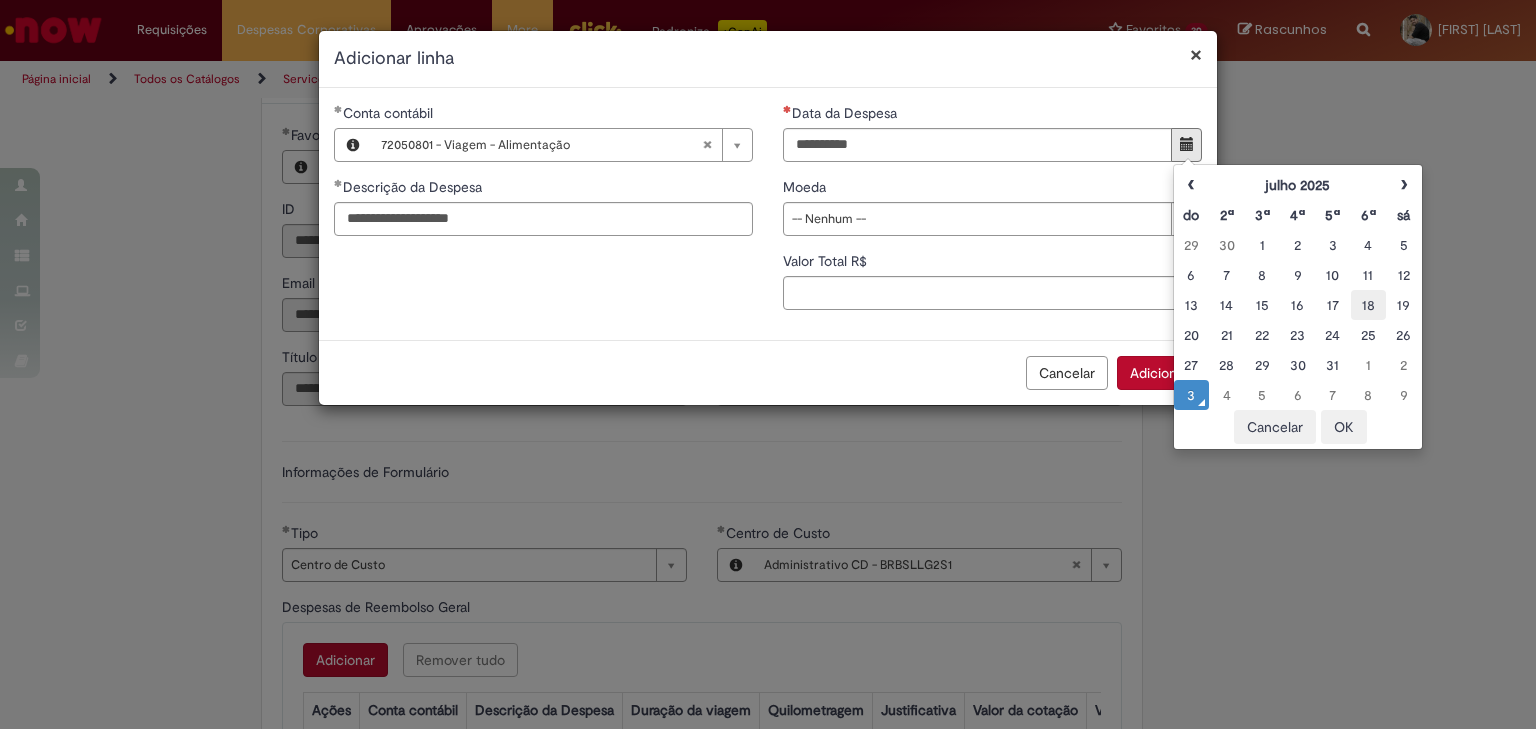 click on "18" at bounding box center (1368, 305) 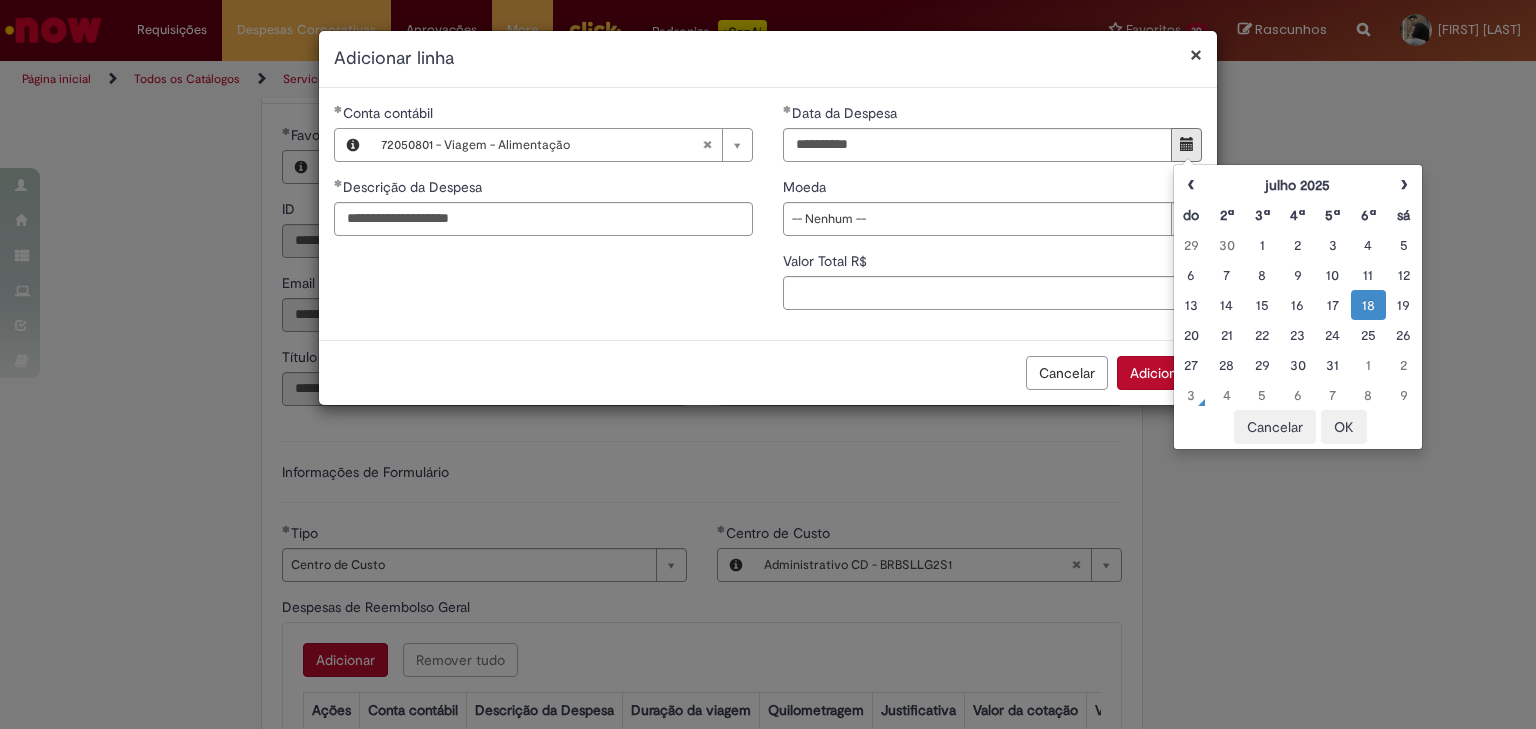 click on "OK" at bounding box center (1344, 427) 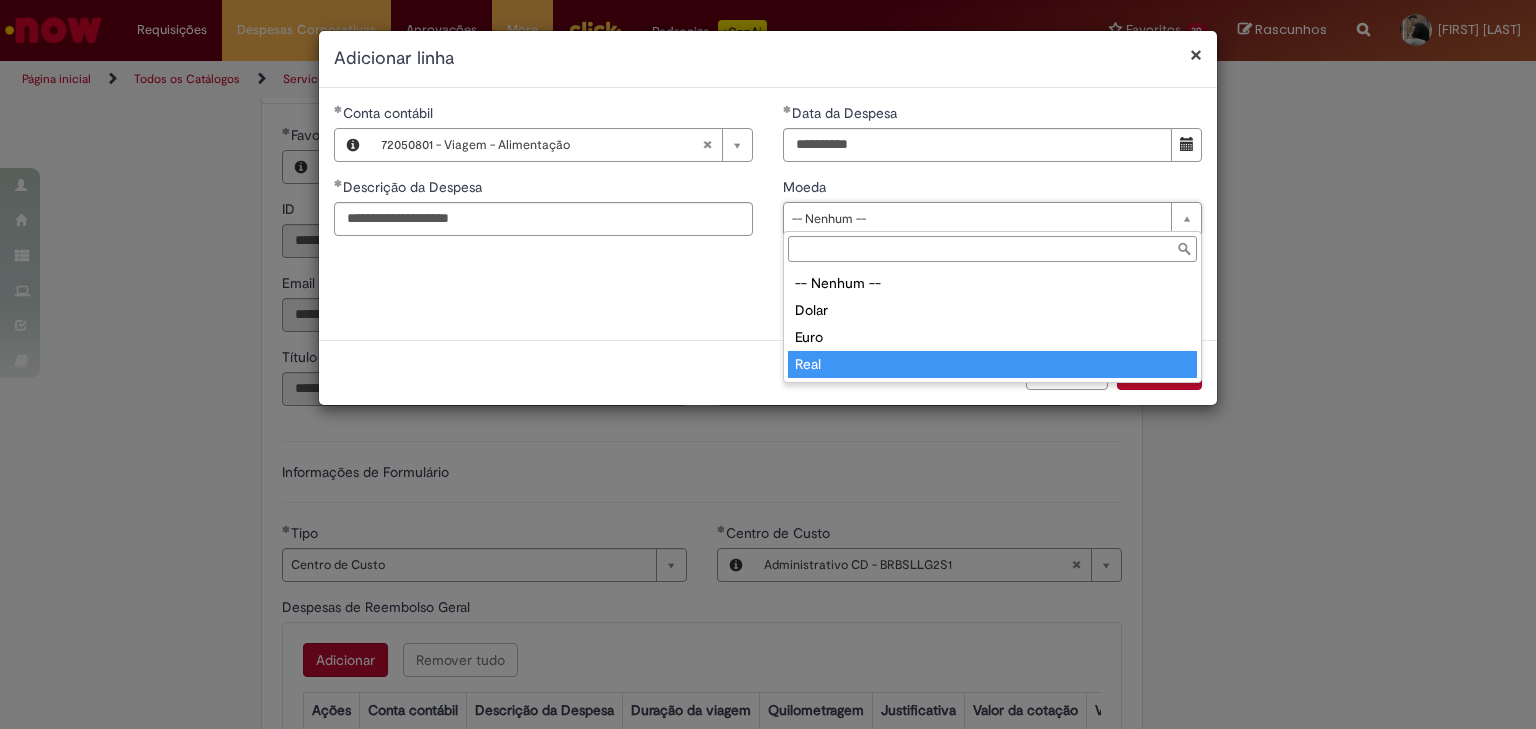 type on "****" 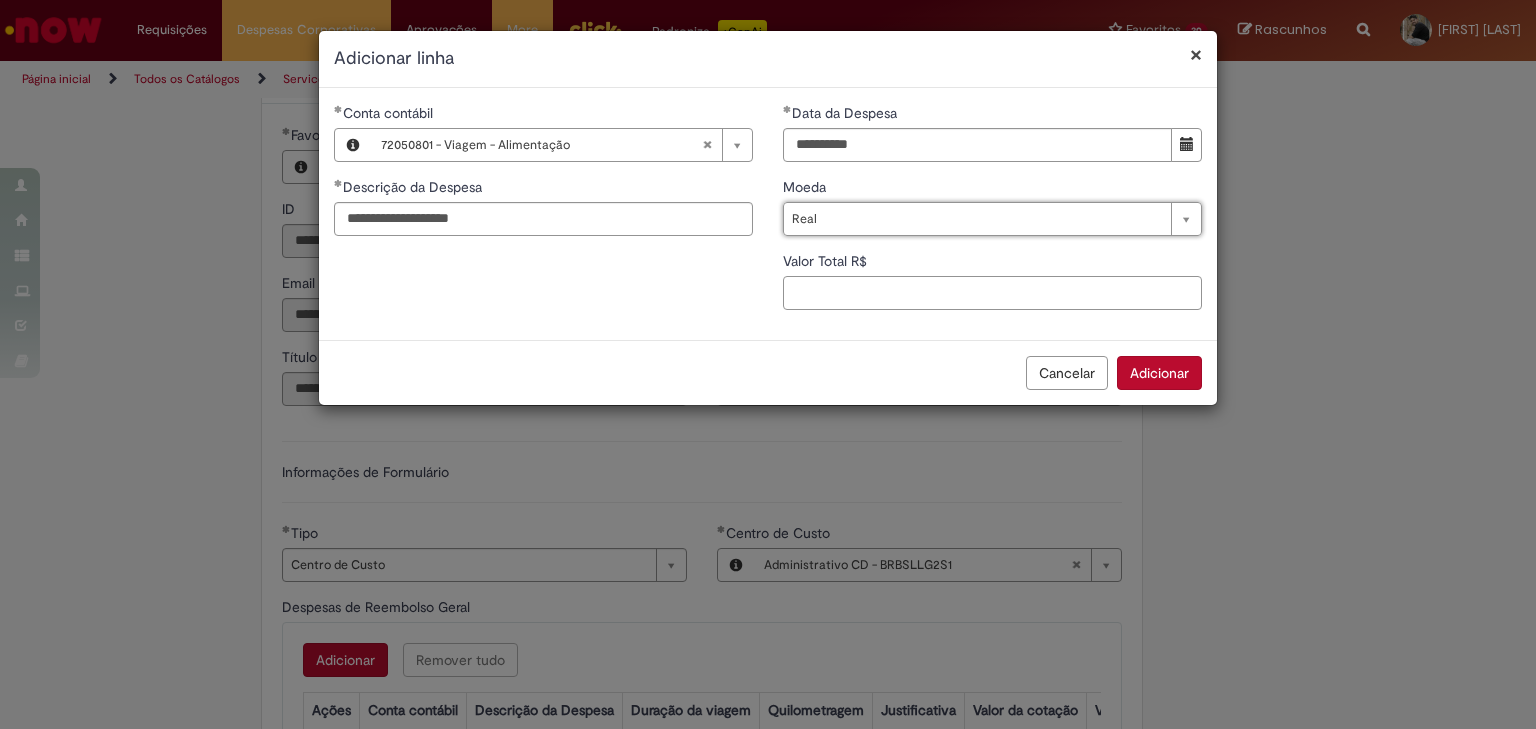 click on "Valor Total R$" at bounding box center [992, 293] 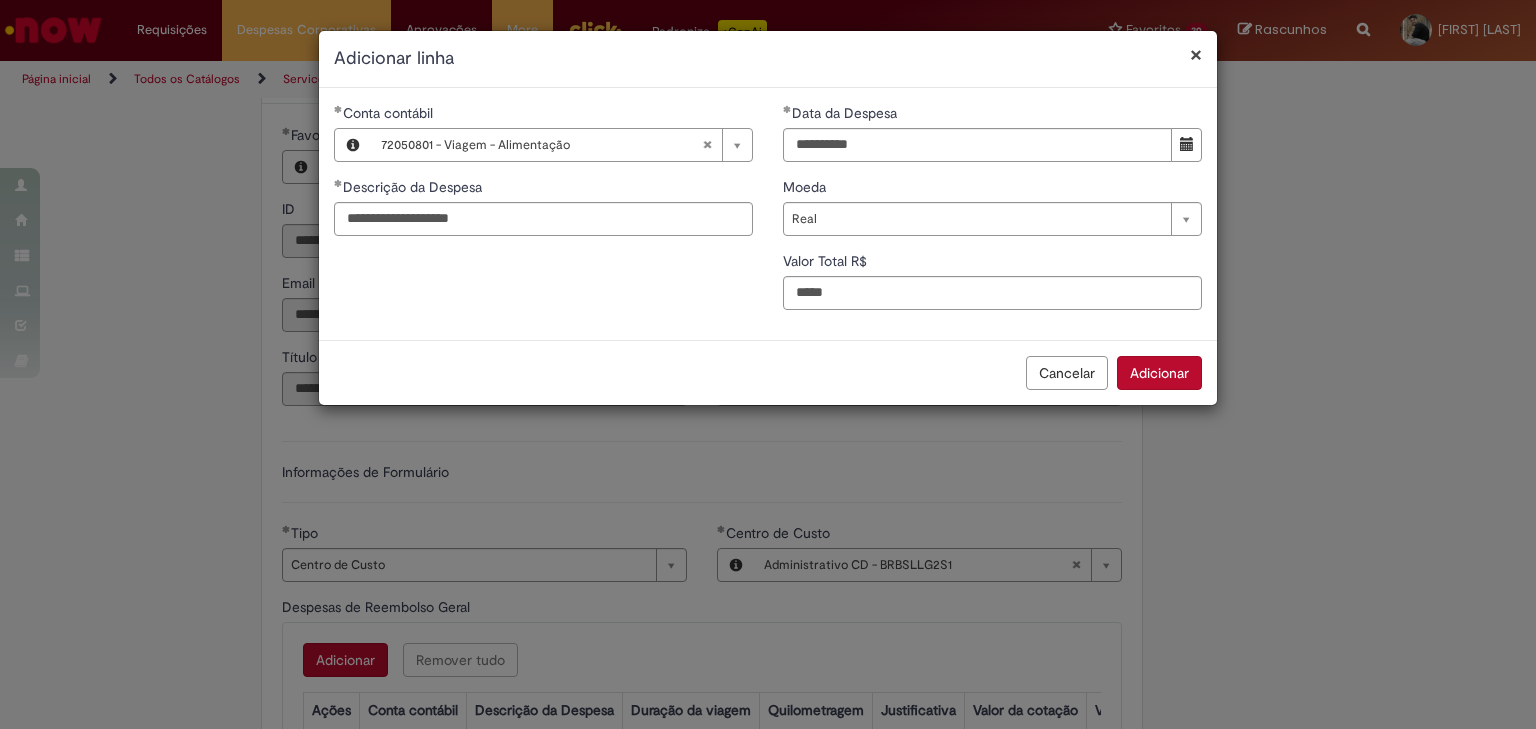 type on "*****" 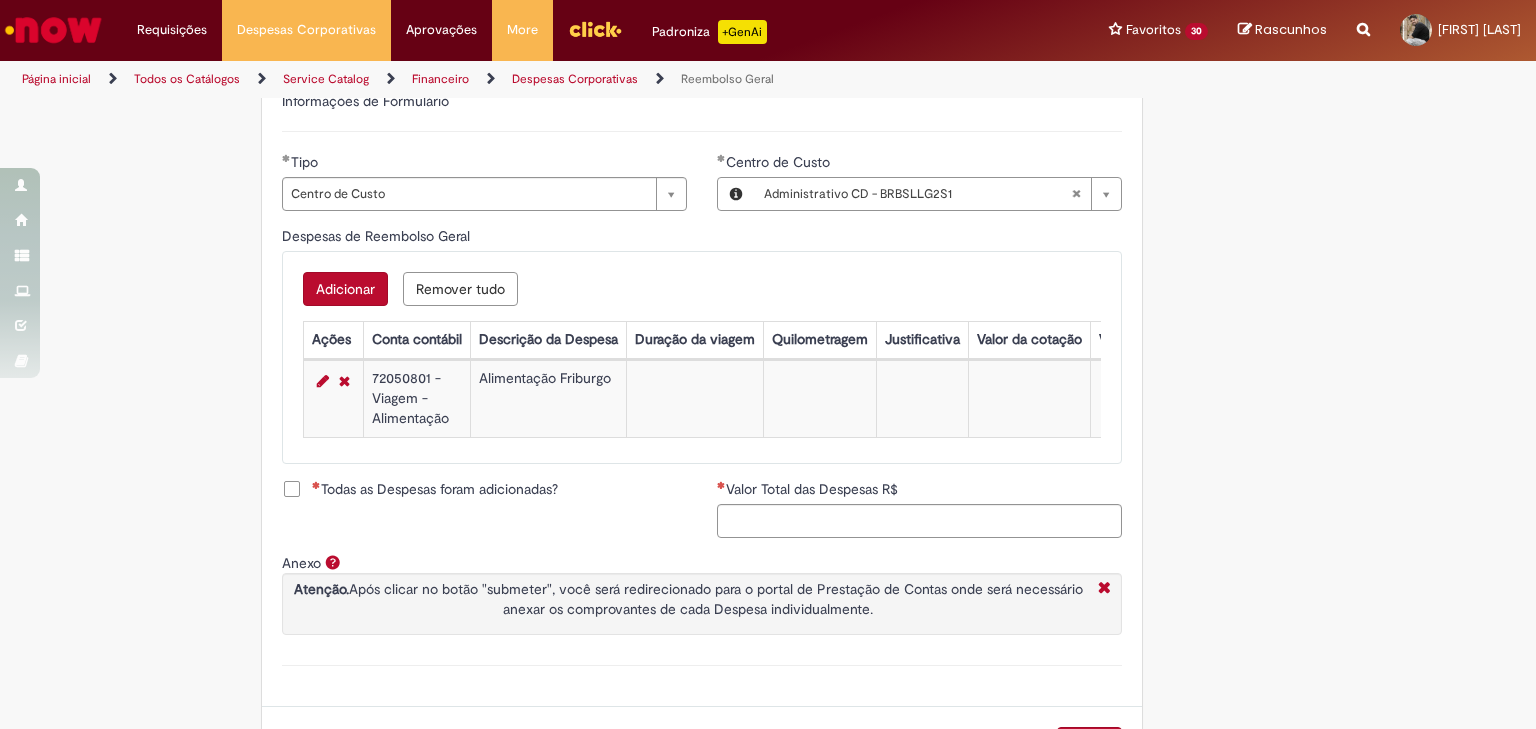scroll, scrollTop: 734, scrollLeft: 0, axis: vertical 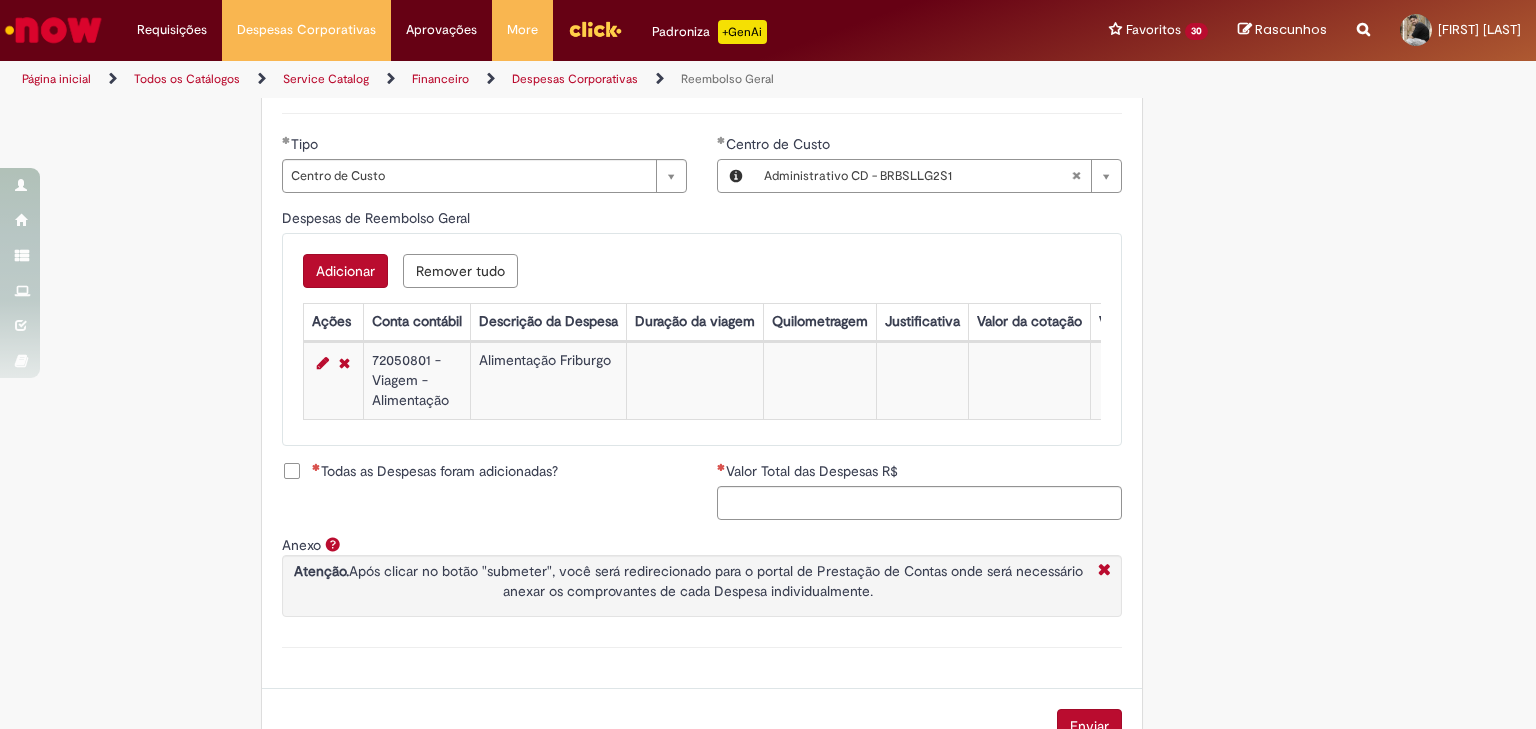 click on "Todas as Despesas foram adicionadas?" at bounding box center [435, 471] 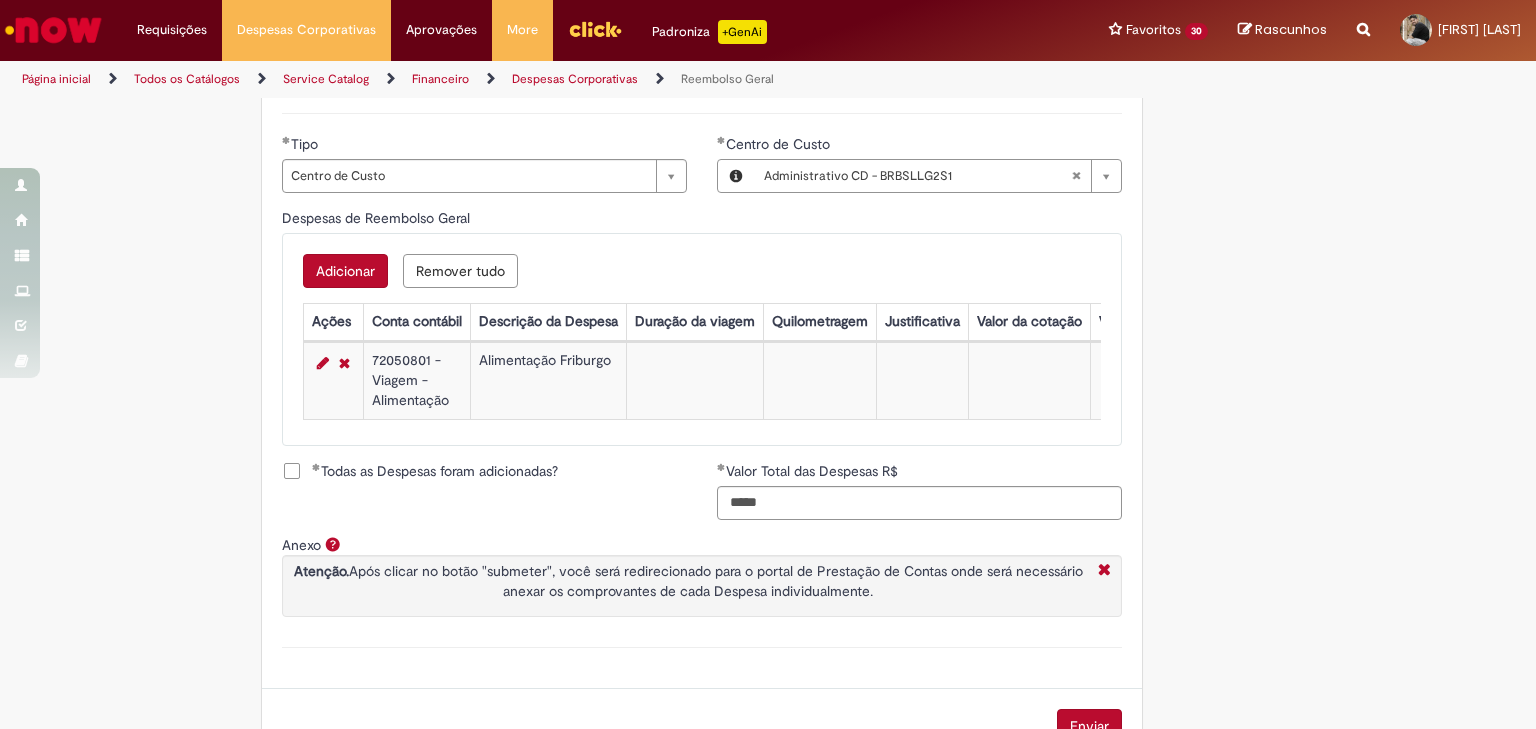scroll, scrollTop: 799, scrollLeft: 0, axis: vertical 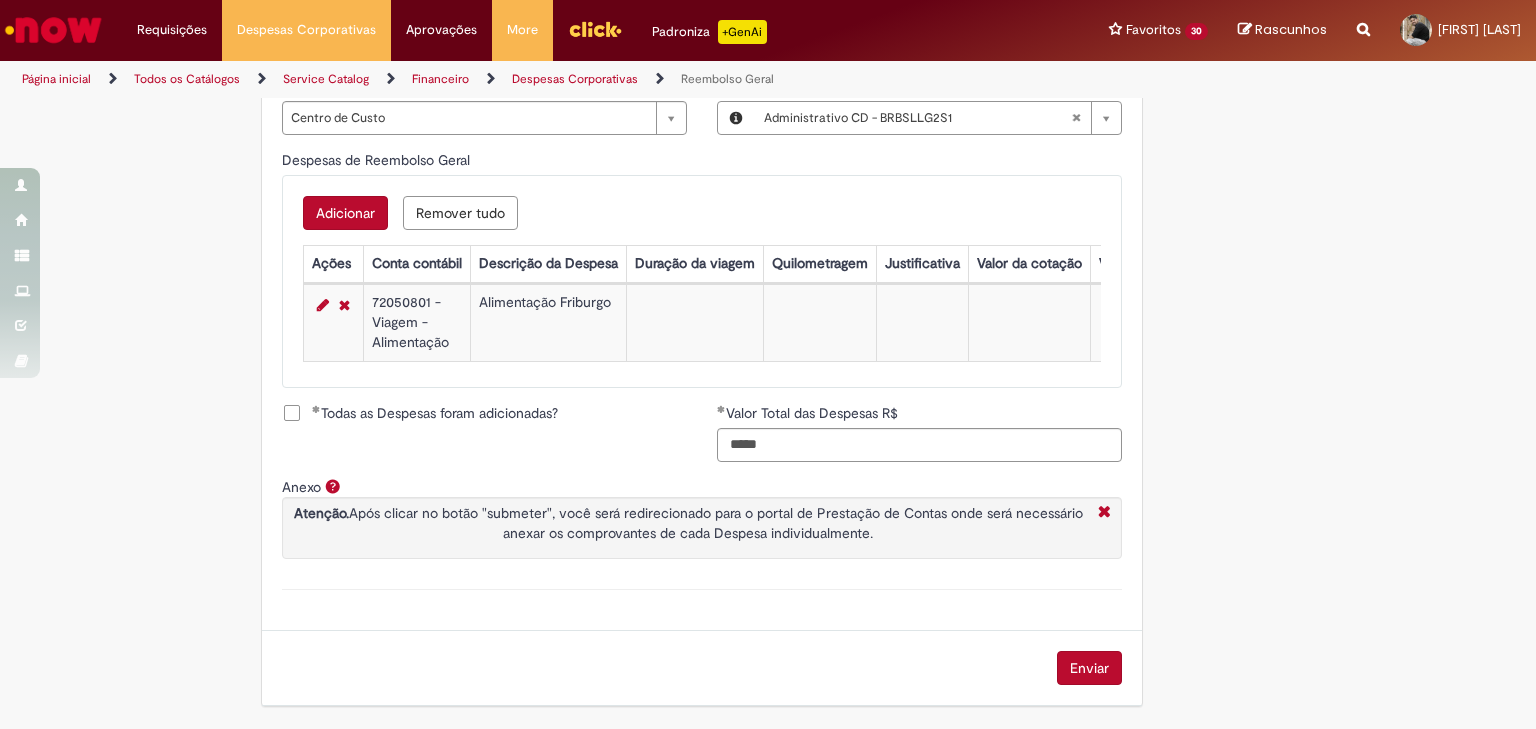 click on "Enviar" at bounding box center [1089, 668] 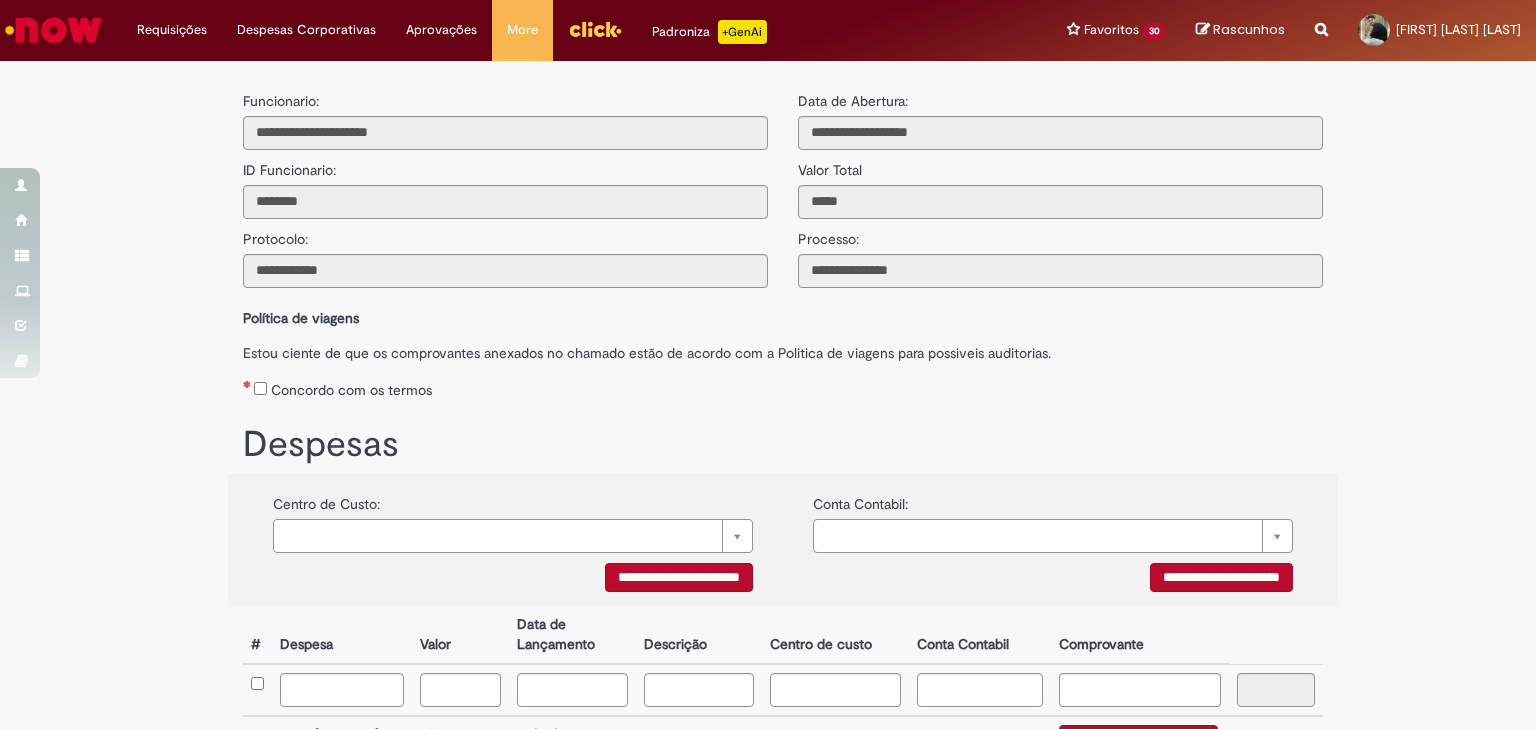 scroll, scrollTop: 0, scrollLeft: 0, axis: both 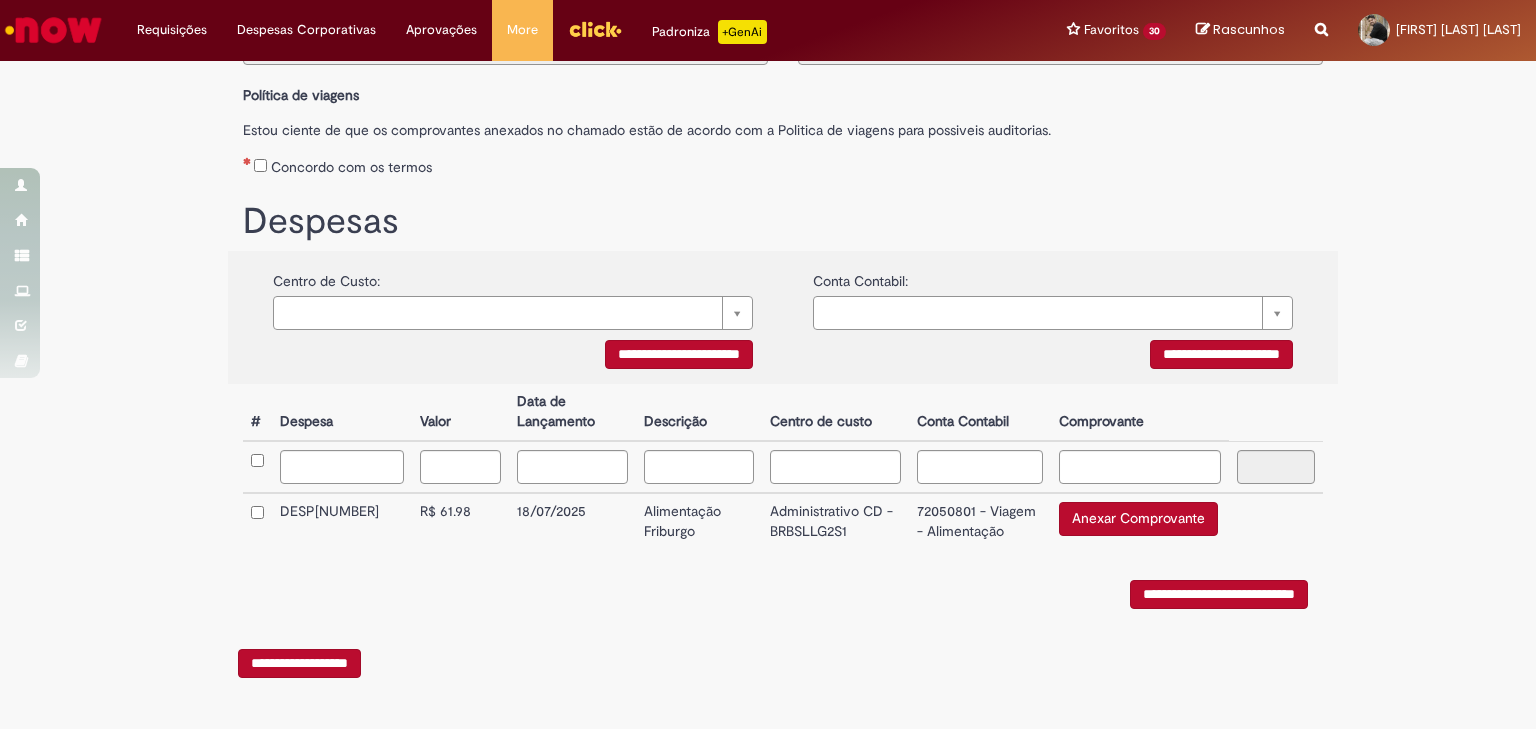 click on "Anexar Comprovante" at bounding box center [1138, 519] 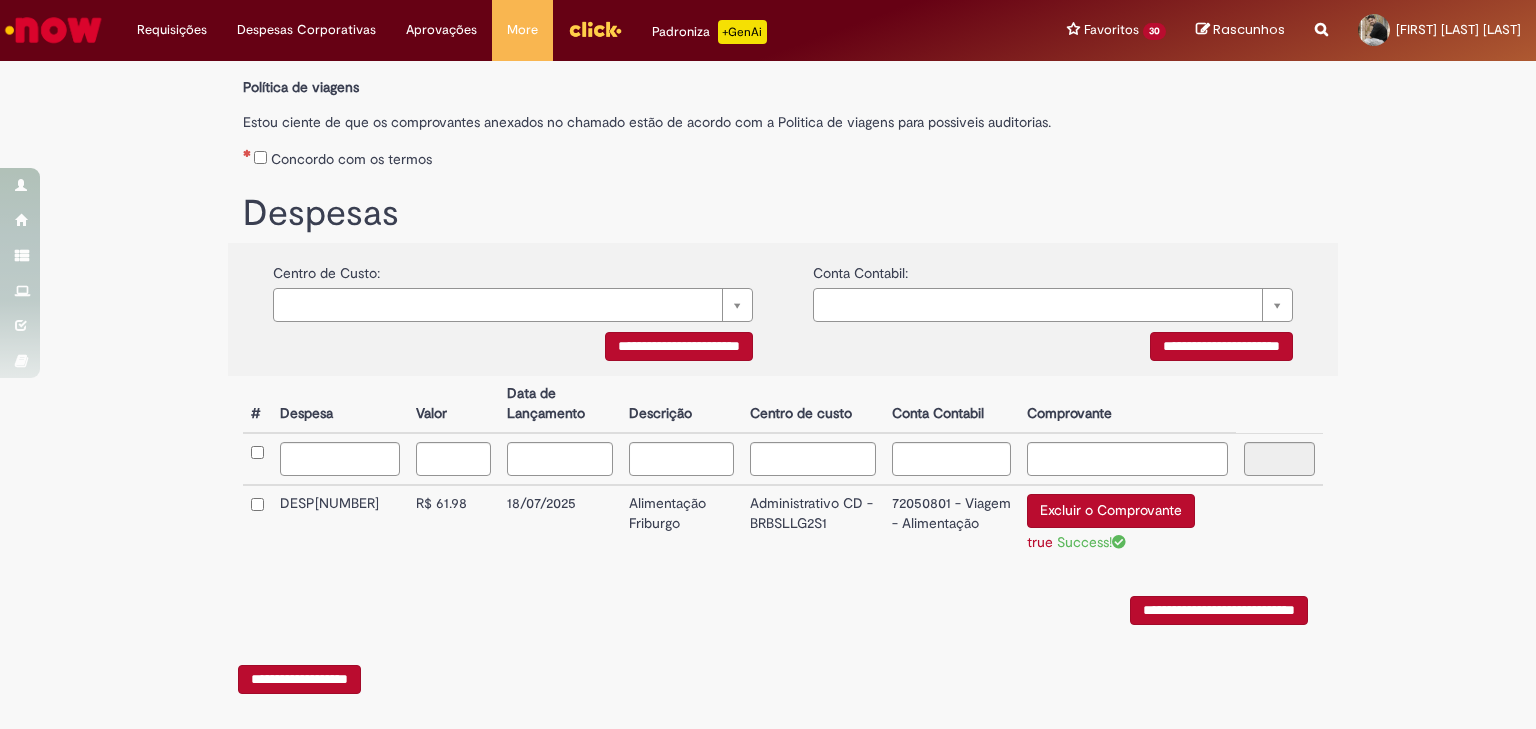 click on "**********" at bounding box center [1219, 610] 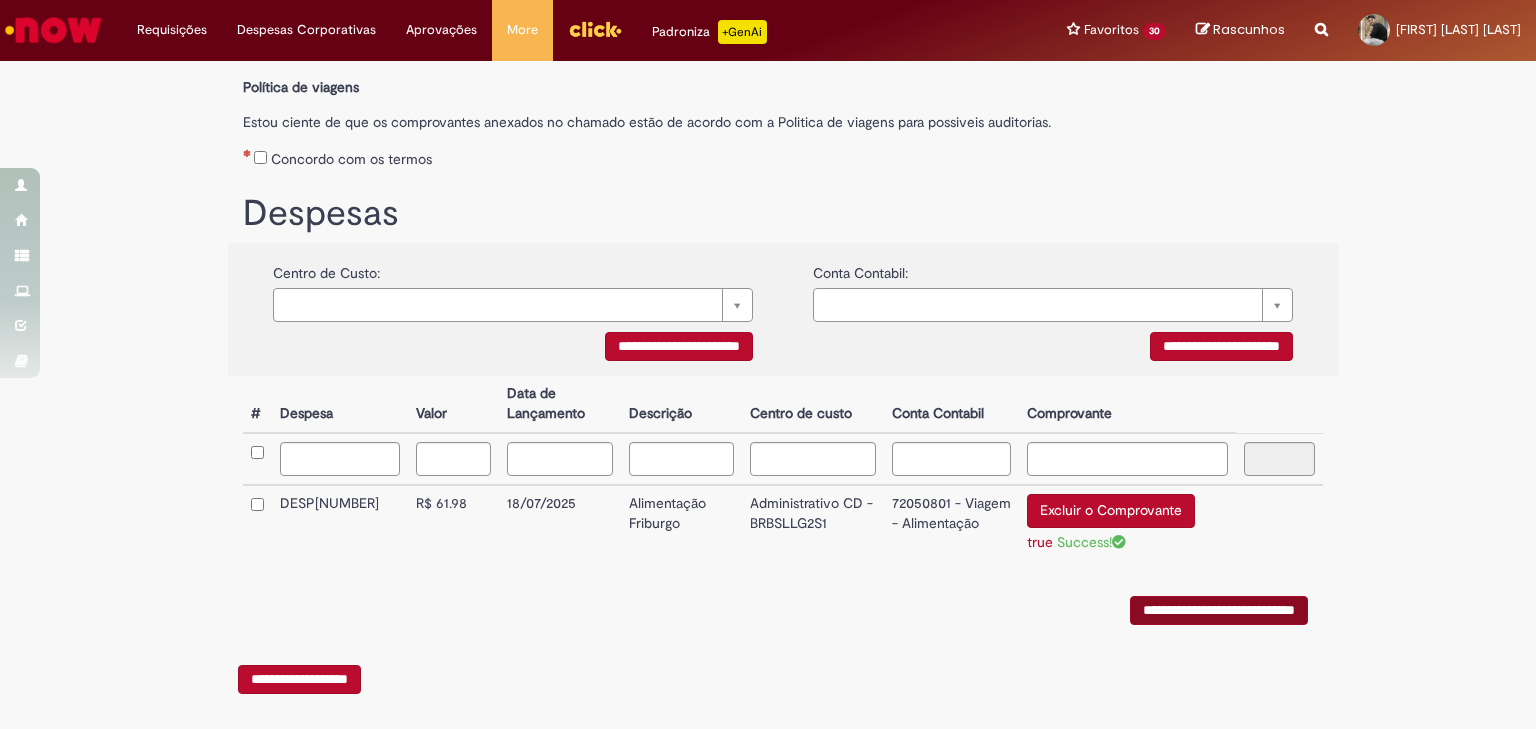 scroll, scrollTop: 0, scrollLeft: 0, axis: both 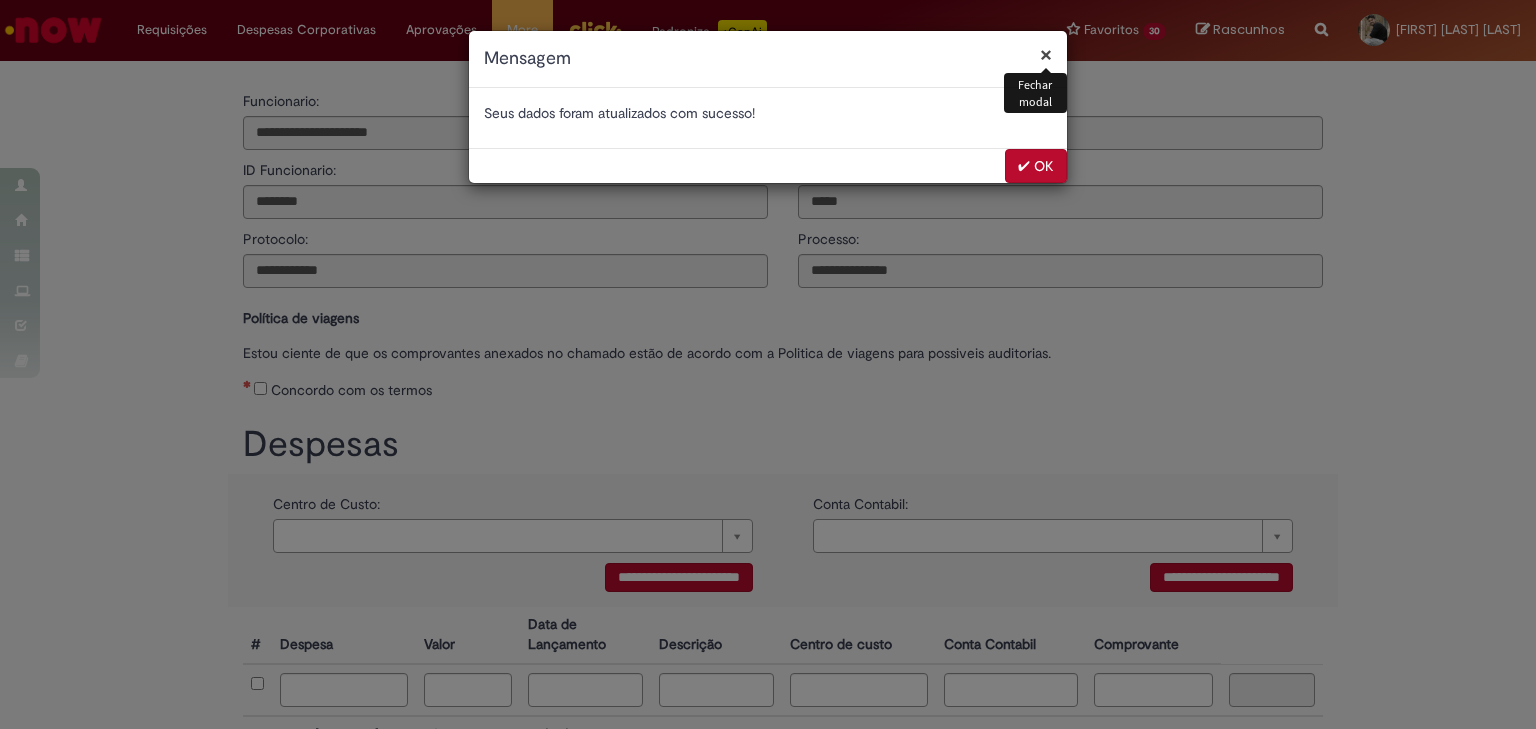 click on "✔ OK" at bounding box center [1036, 166] 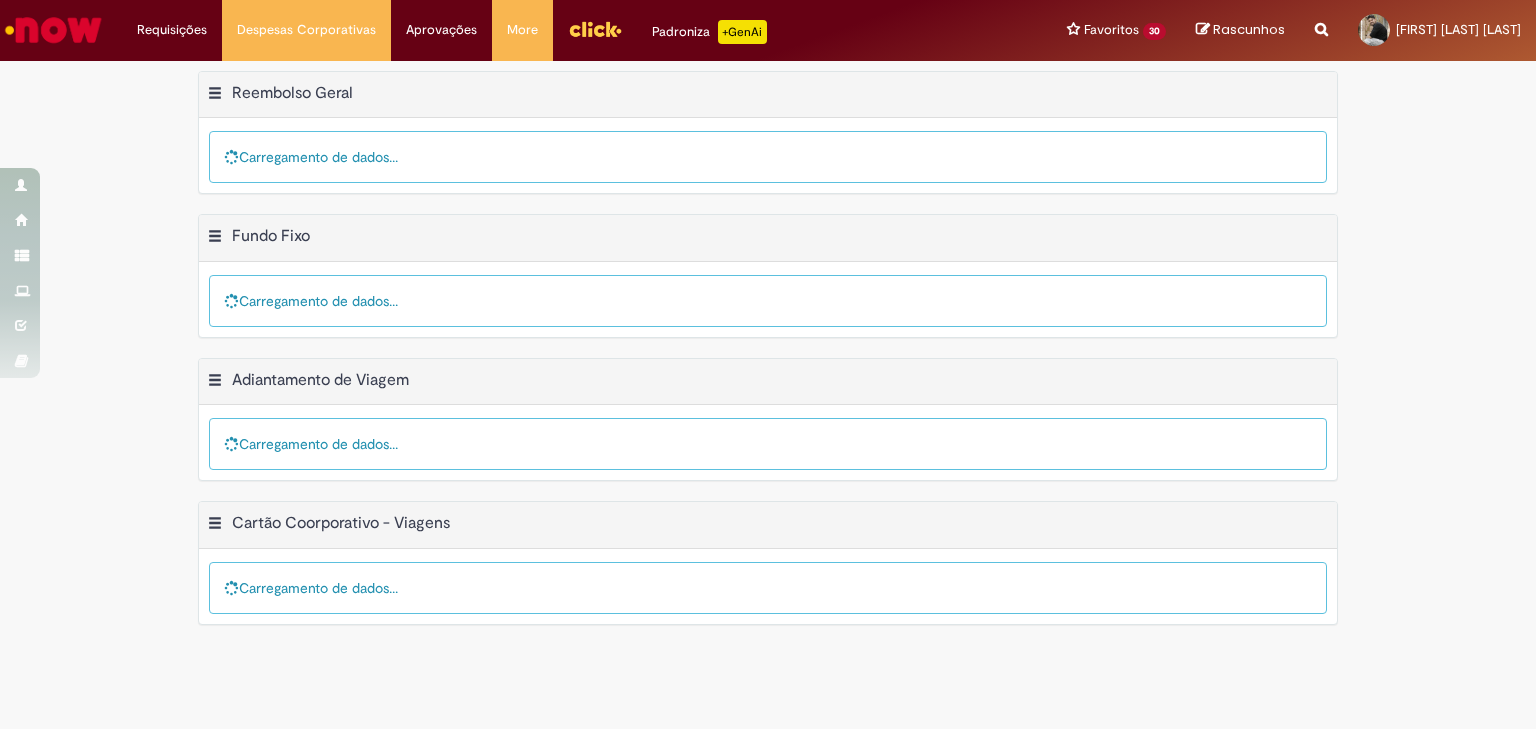 scroll, scrollTop: 0, scrollLeft: 0, axis: both 